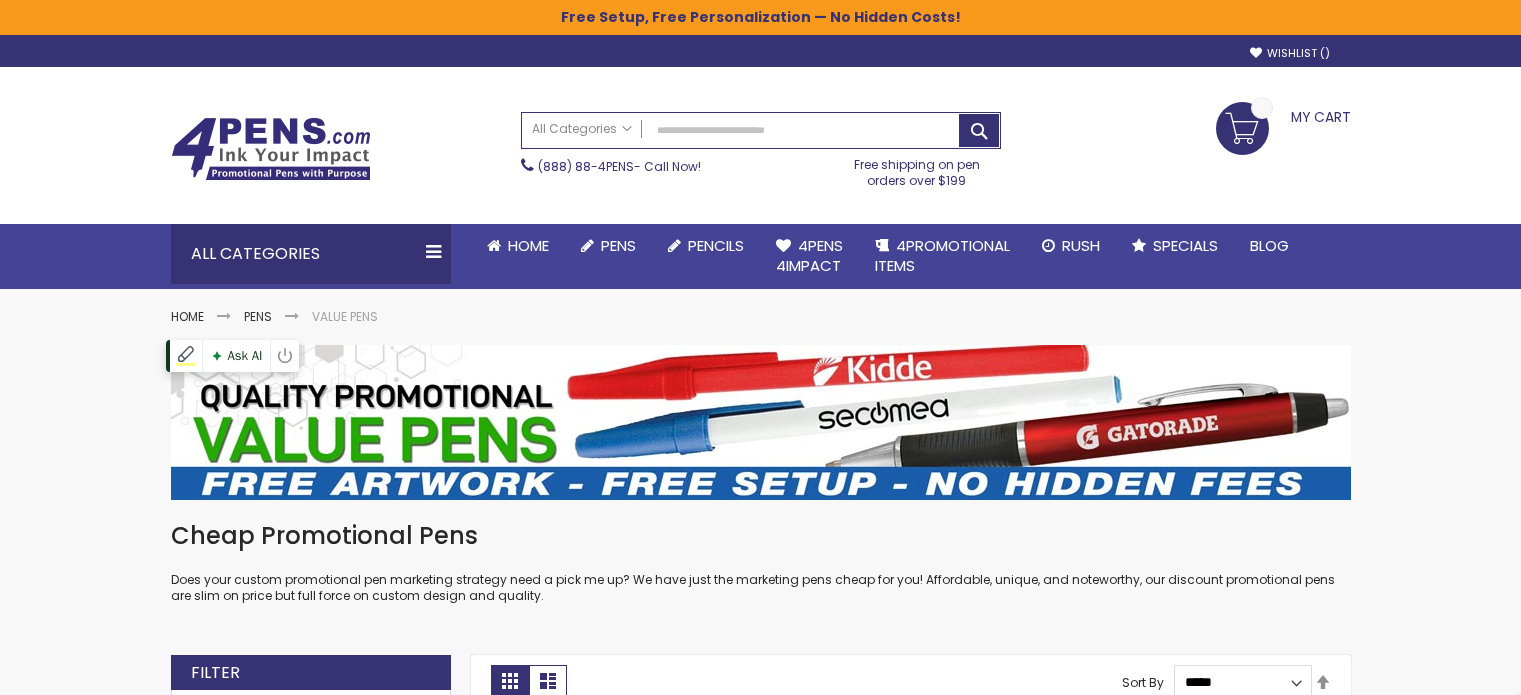 scroll, scrollTop: 0, scrollLeft: 0, axis: both 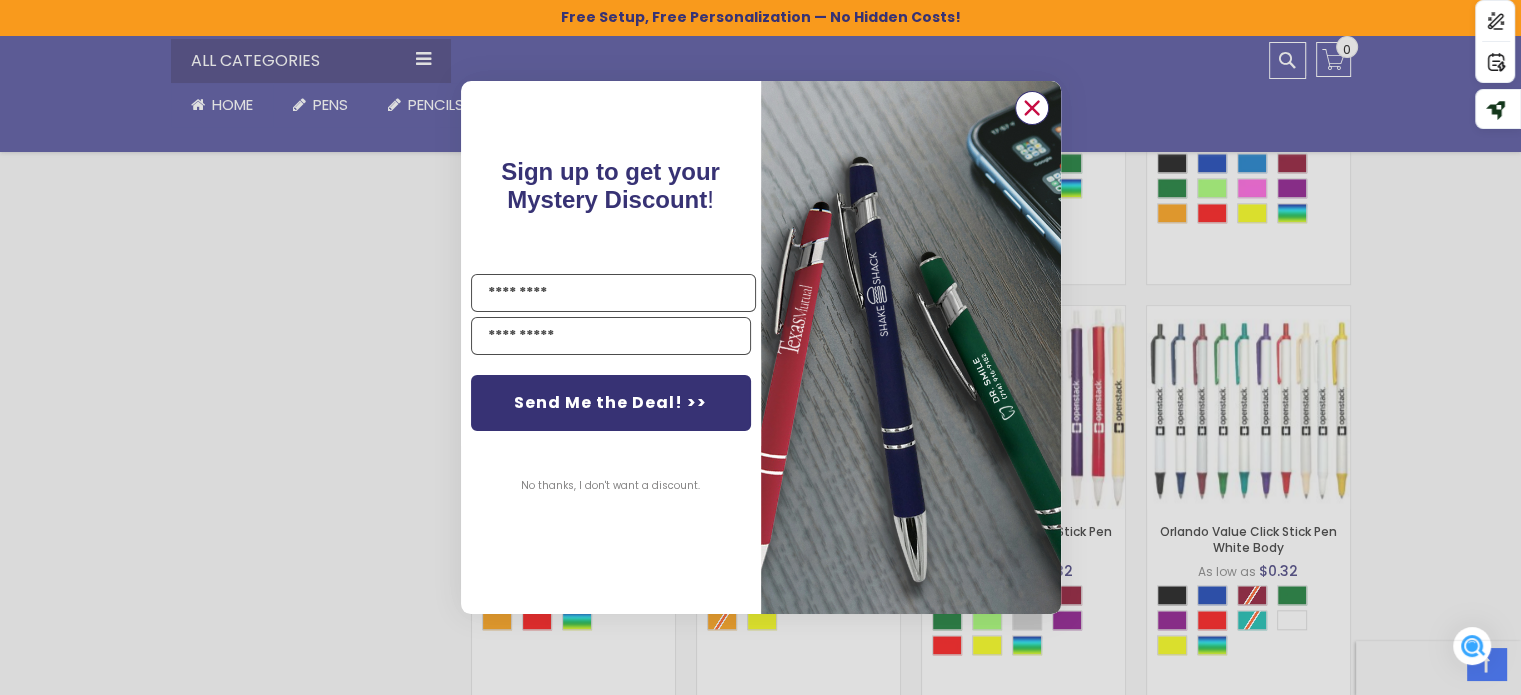 click 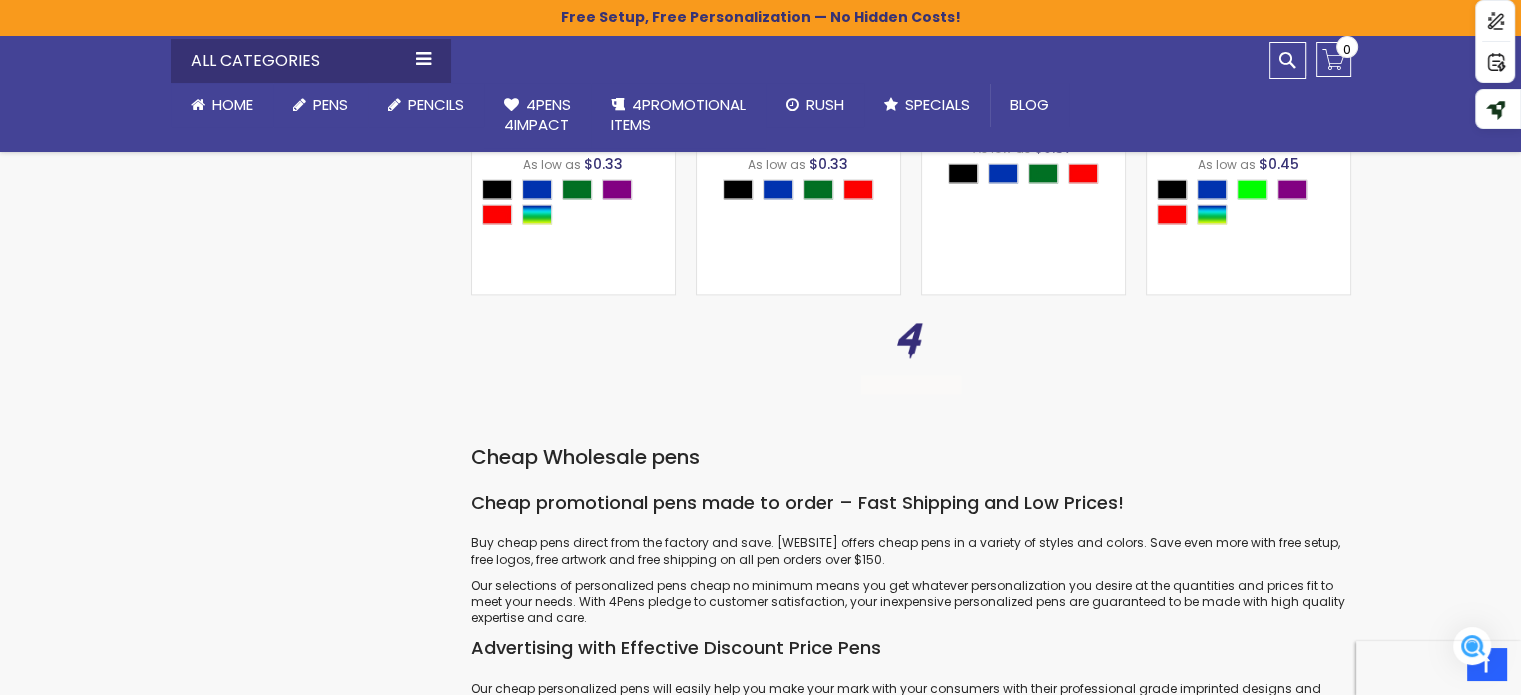 scroll, scrollTop: 3040, scrollLeft: 0, axis: vertical 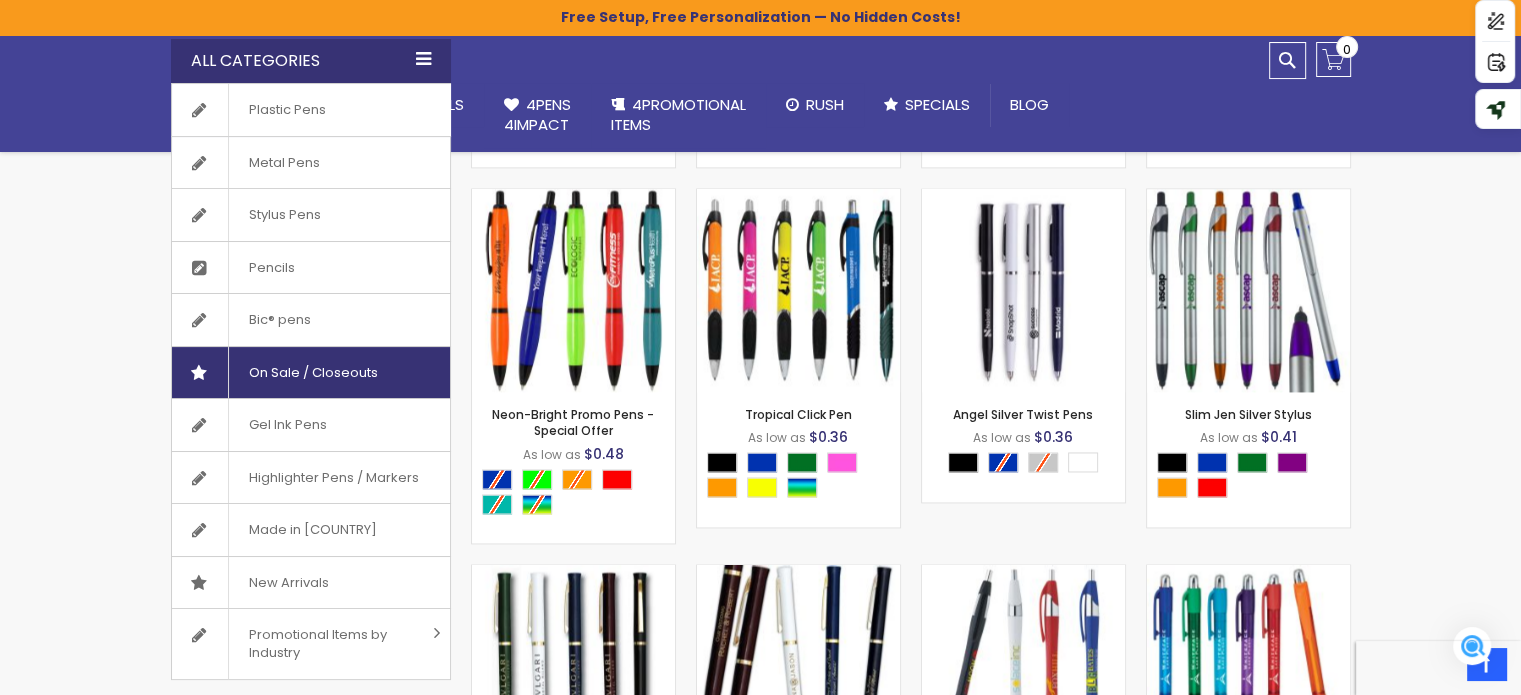 click on "On Sale / Closeouts" at bounding box center [313, 373] 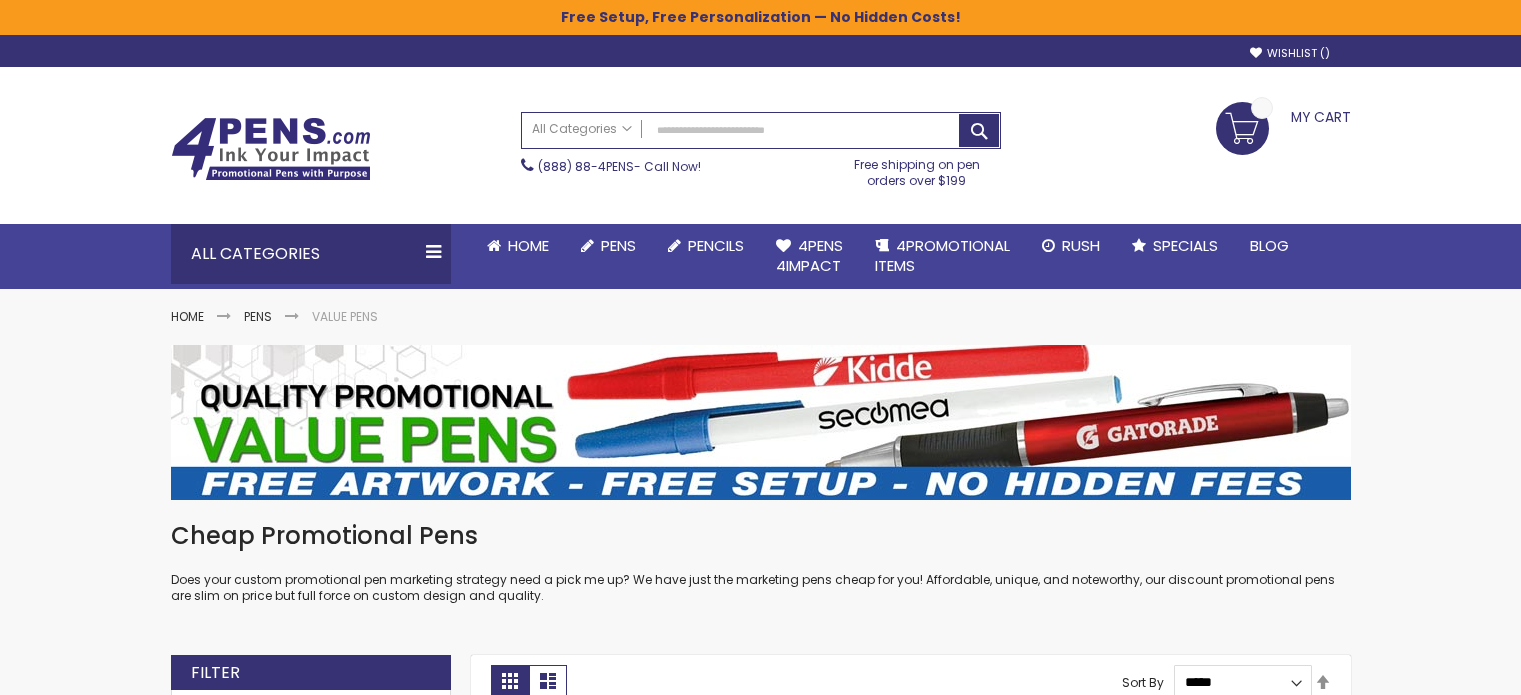 scroll, scrollTop: 0, scrollLeft: 0, axis: both 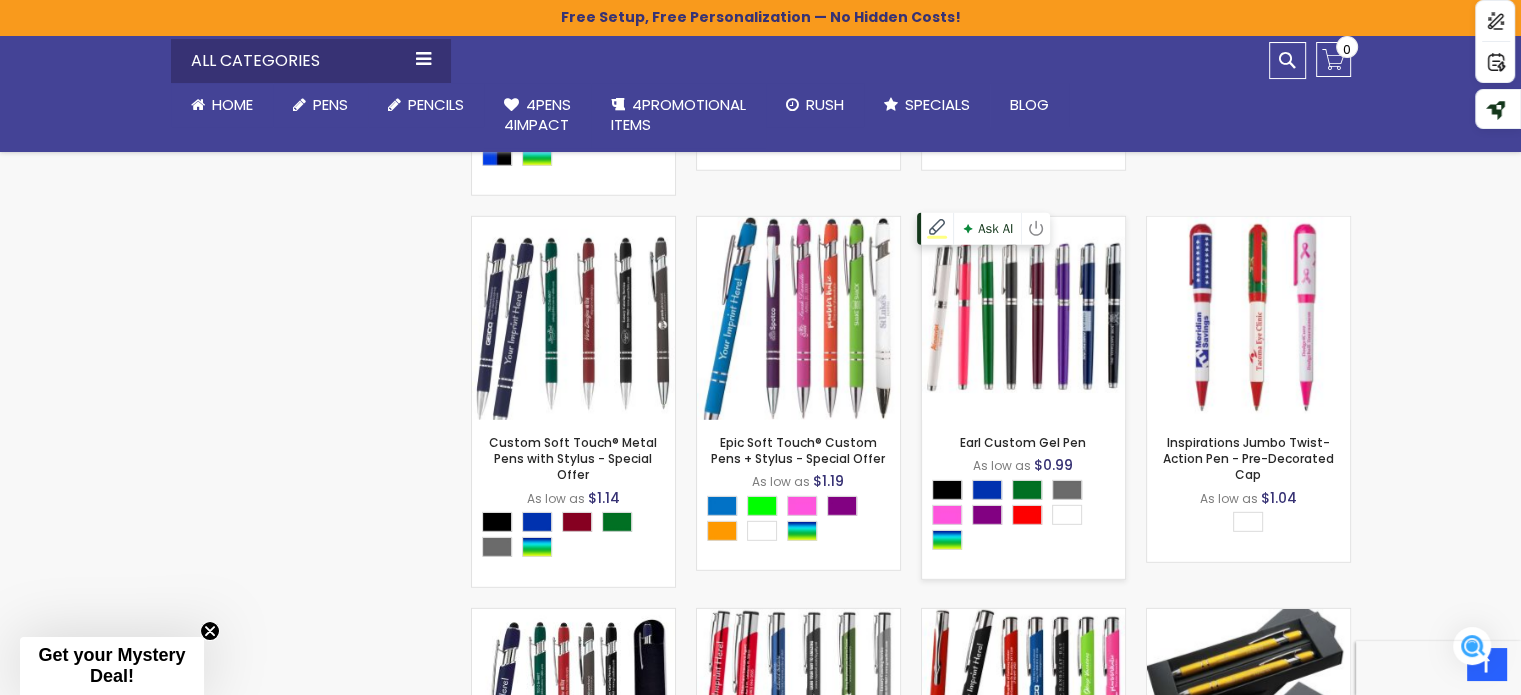 click at bounding box center [1023, 318] 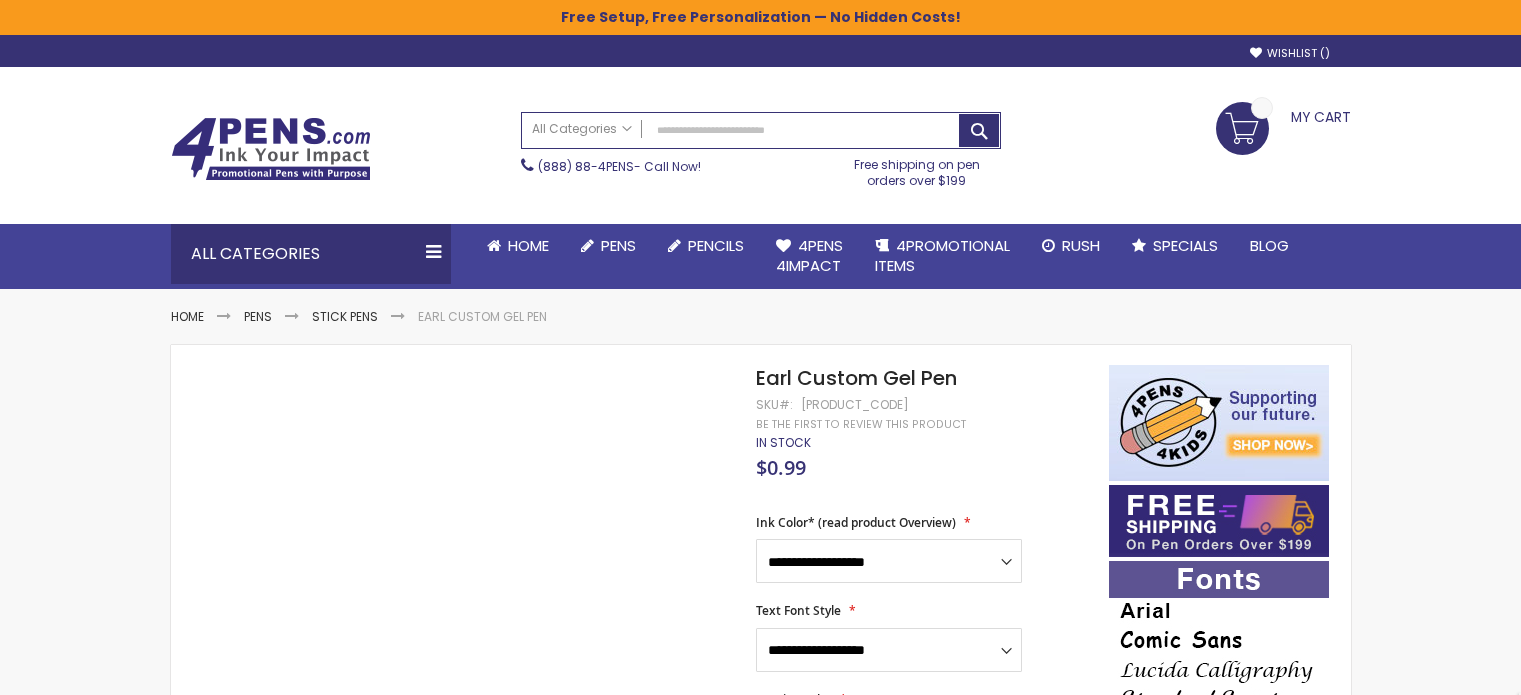 scroll, scrollTop: 0, scrollLeft: 0, axis: both 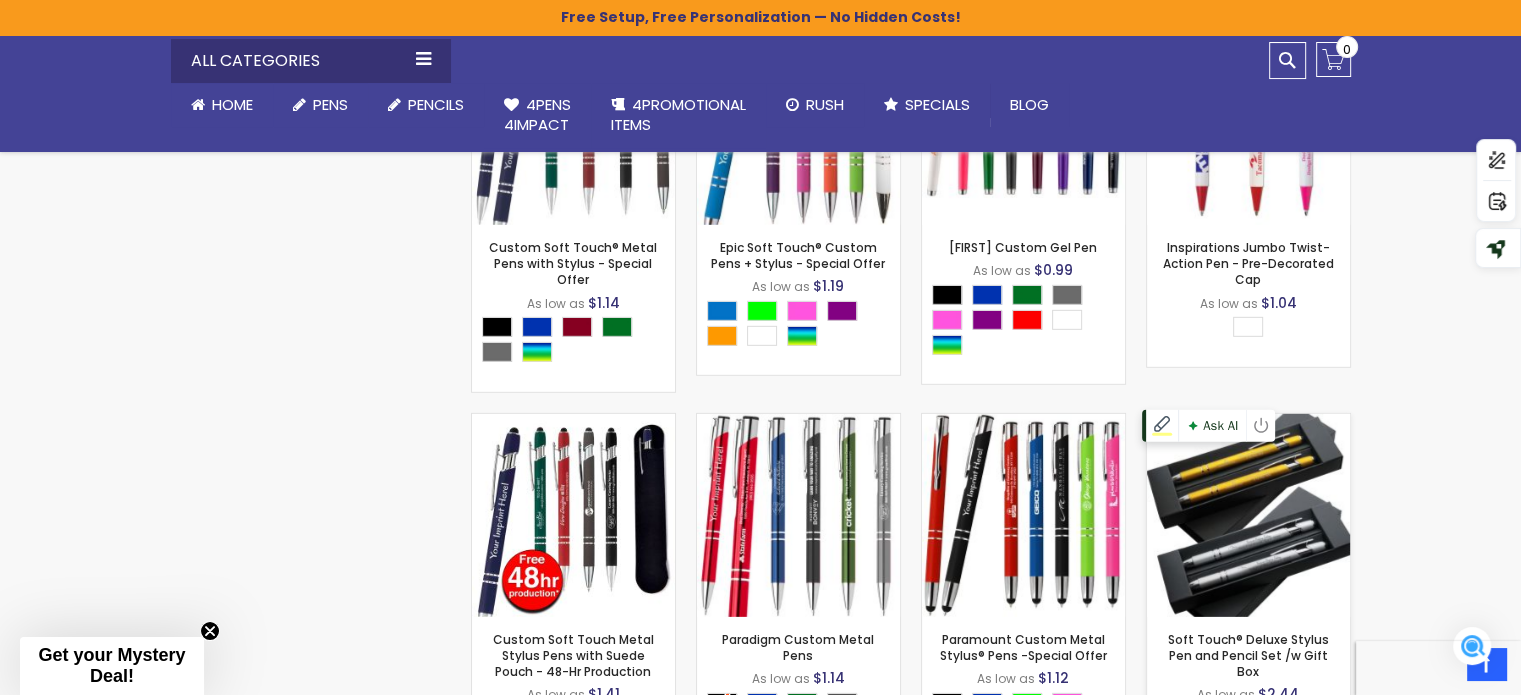 click at bounding box center [1248, 515] 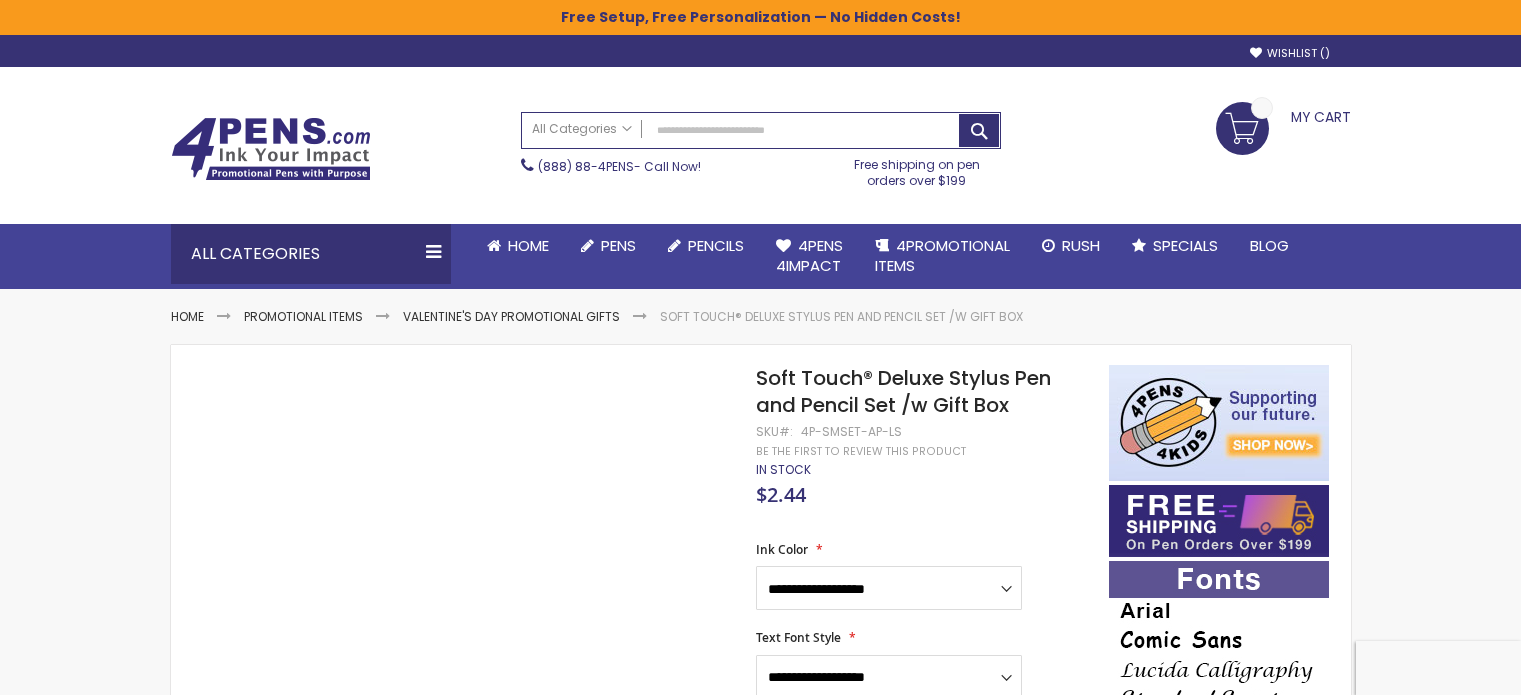 scroll, scrollTop: 0, scrollLeft: 0, axis: both 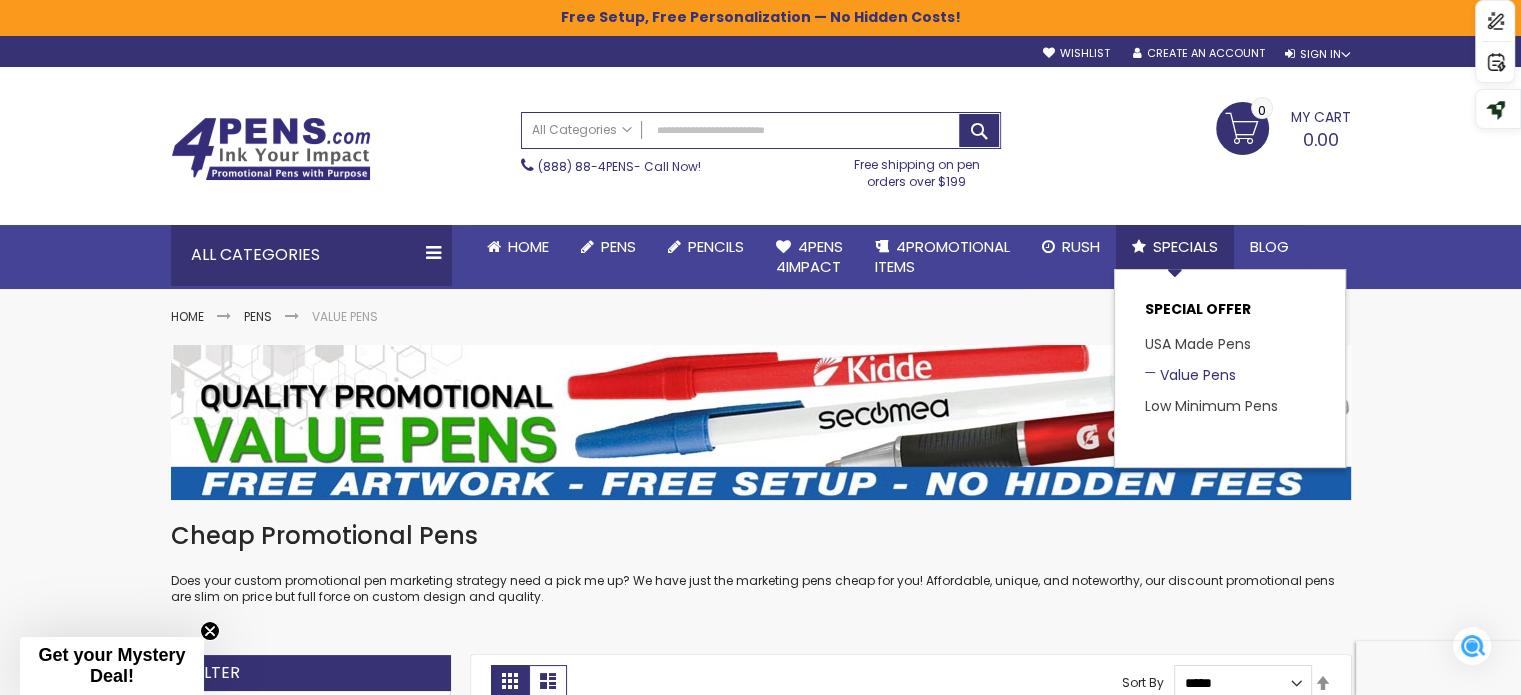 click on "Value Pens" at bounding box center (1190, 375) 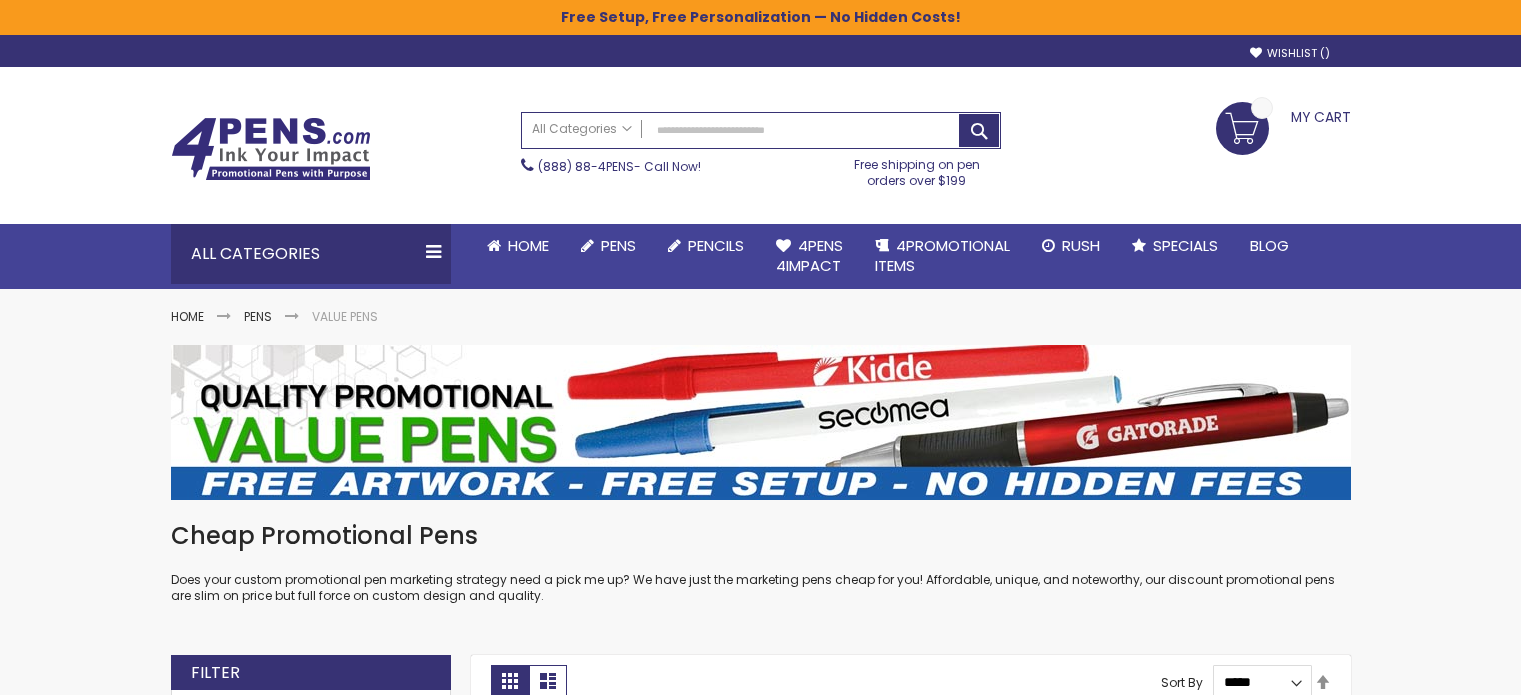 scroll, scrollTop: 0, scrollLeft: 0, axis: both 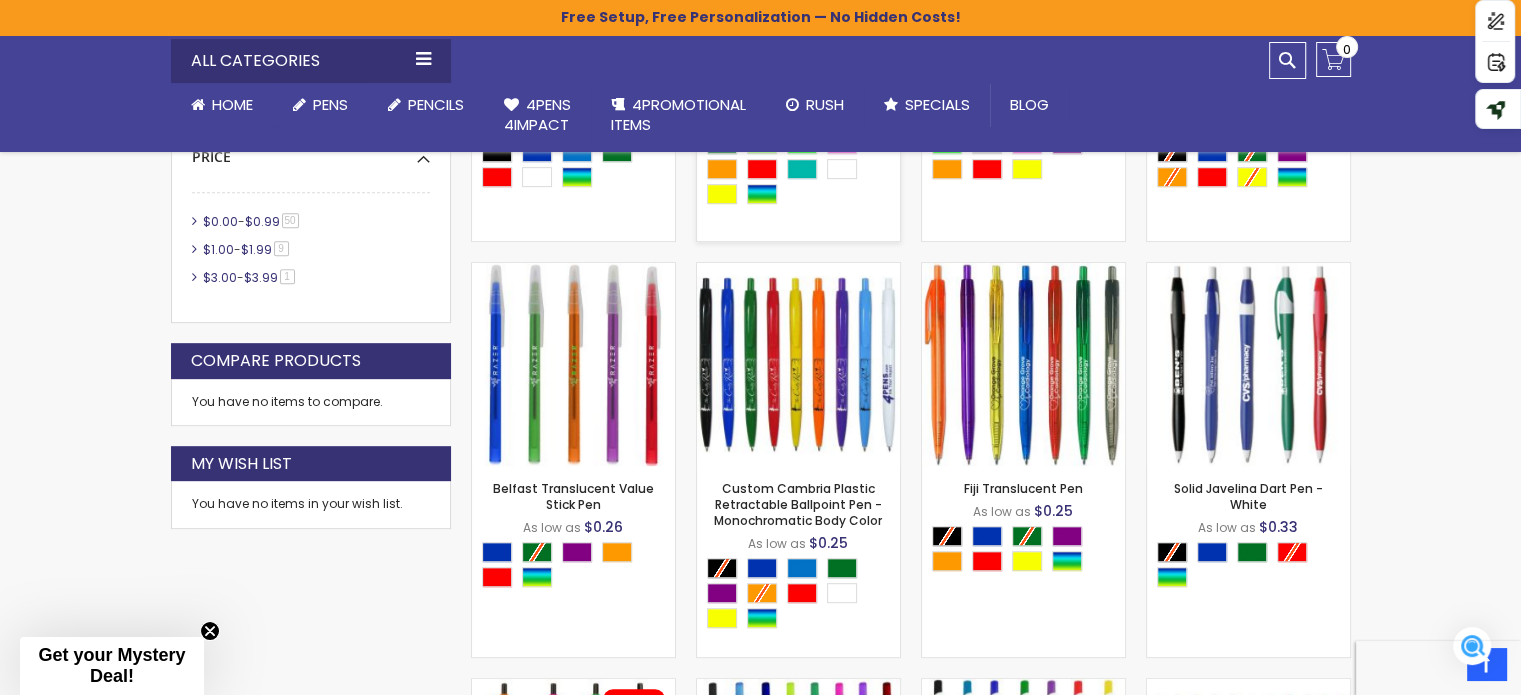 click on "Belfast B Value Stick Pen
As low as
$0.25
-
***
+" at bounding box center [798, 145] 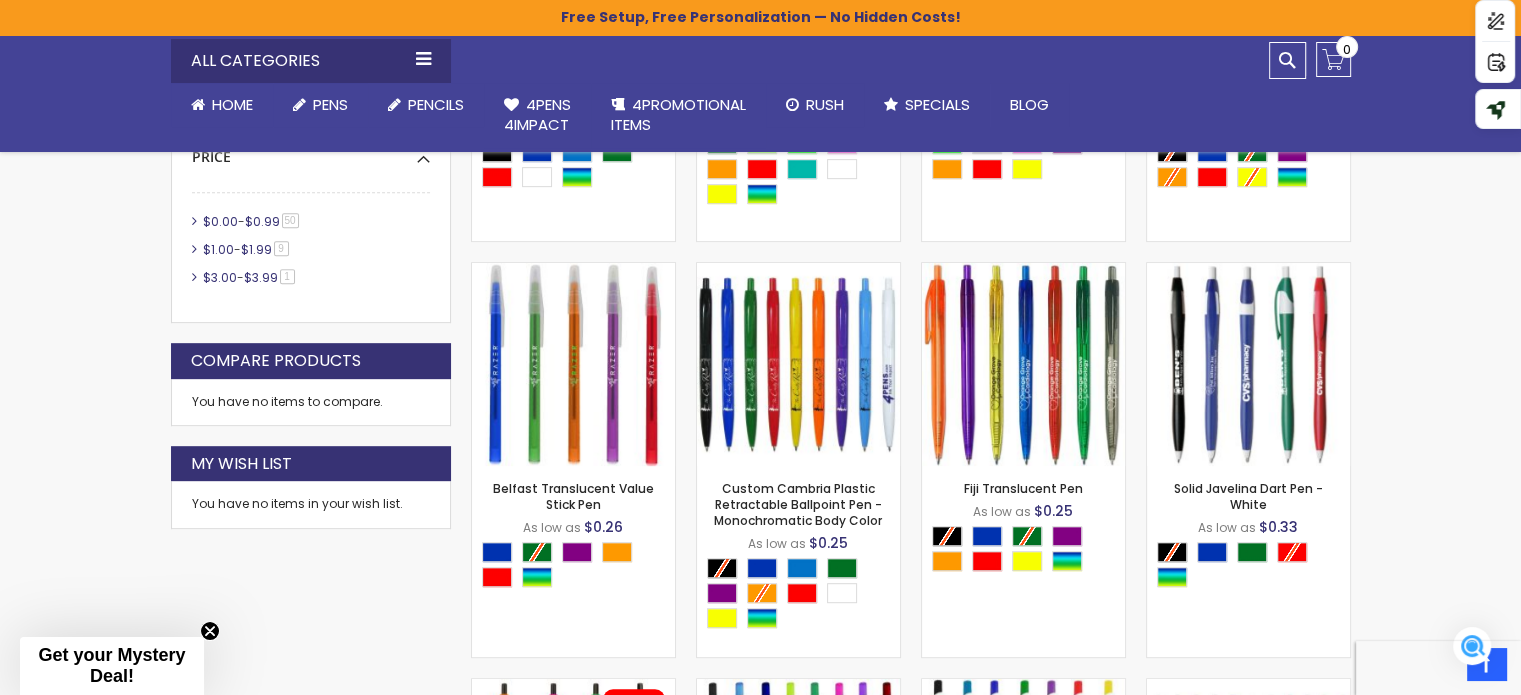 click on "$0.00  -  $0.99
50 item" at bounding box center (311, 222) 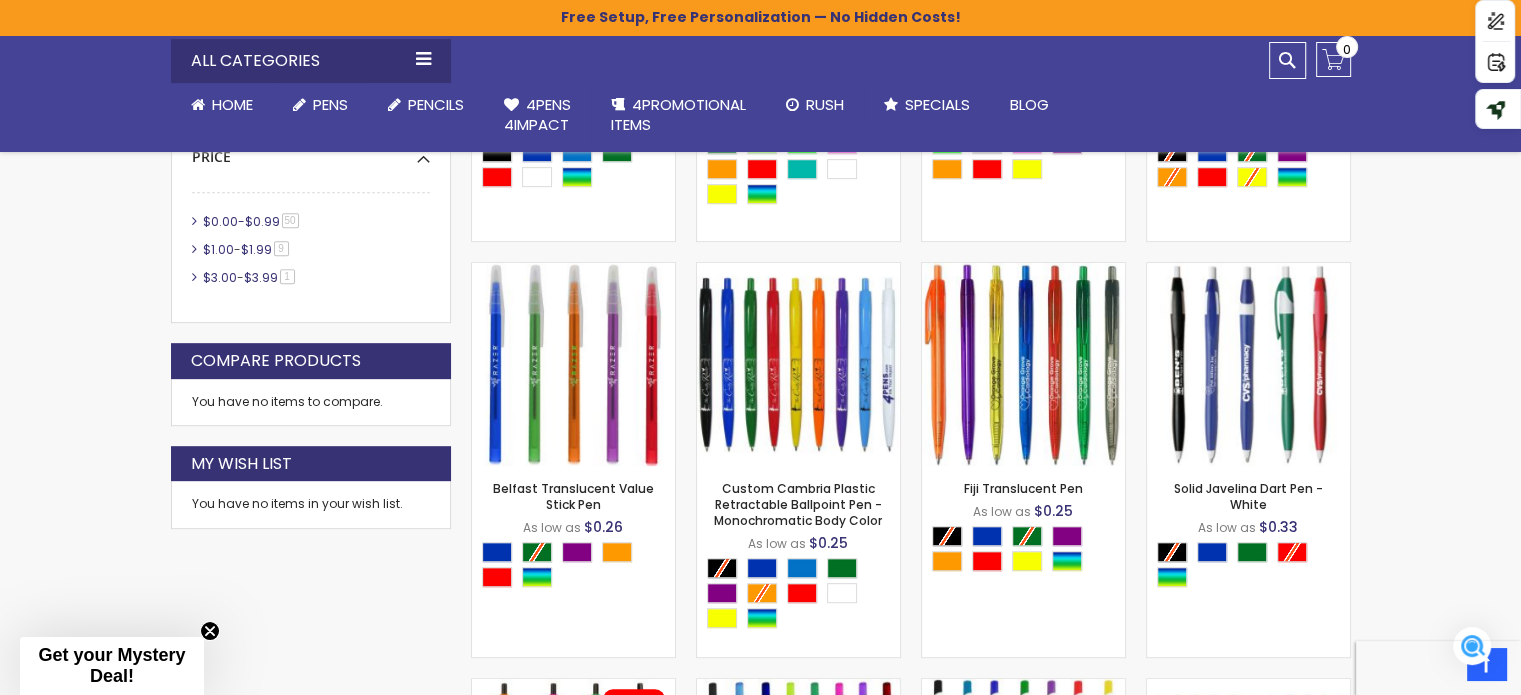 click on "$0.00" at bounding box center (220, 221) 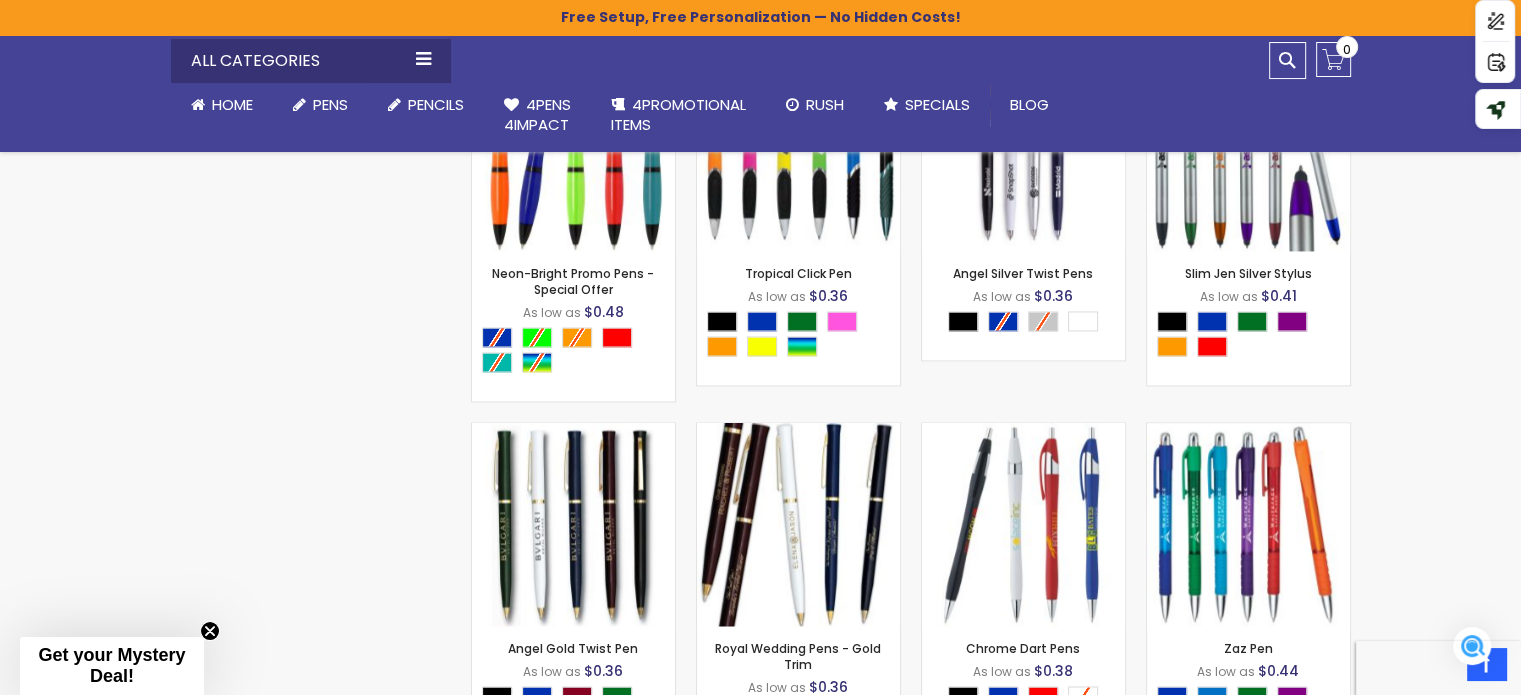 scroll, scrollTop: 3019, scrollLeft: 0, axis: vertical 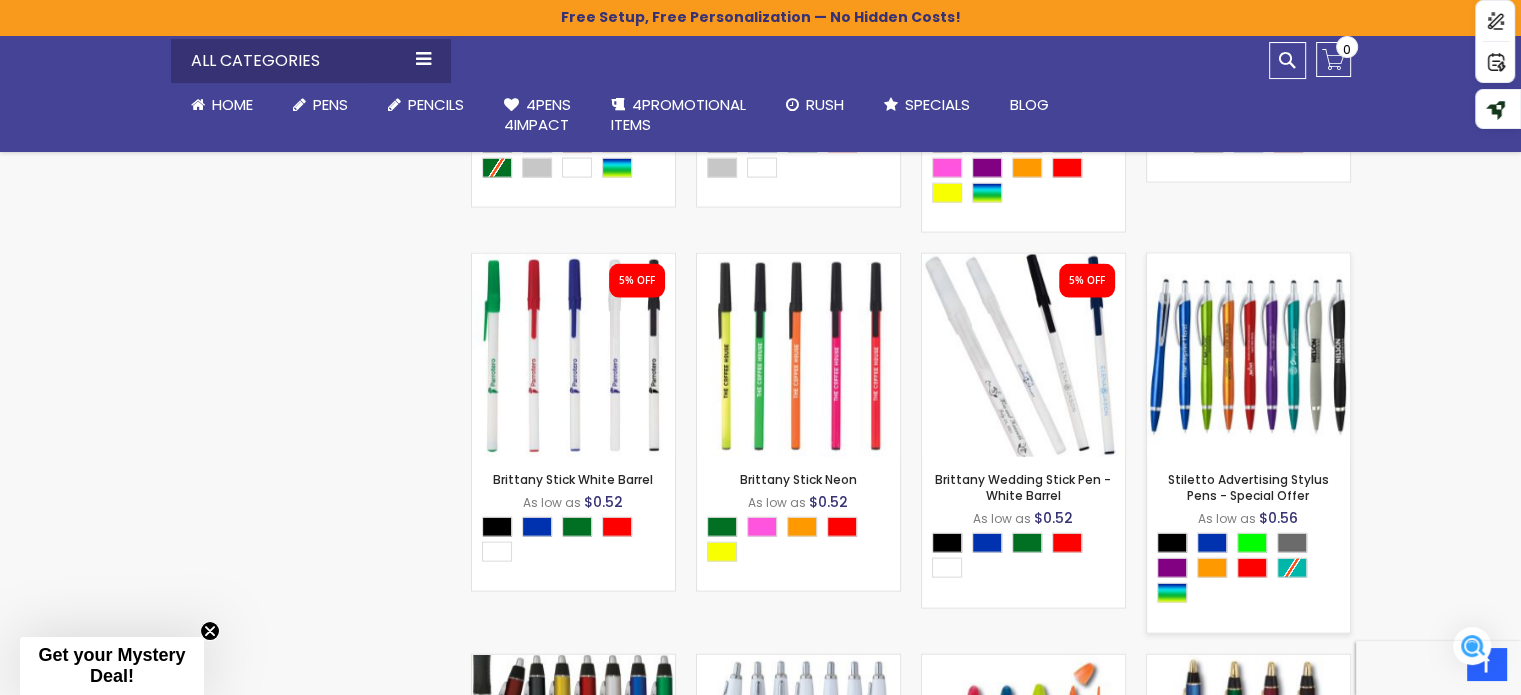 click on "-
***
+
Add to Cart" at bounding box center [1248, 424] 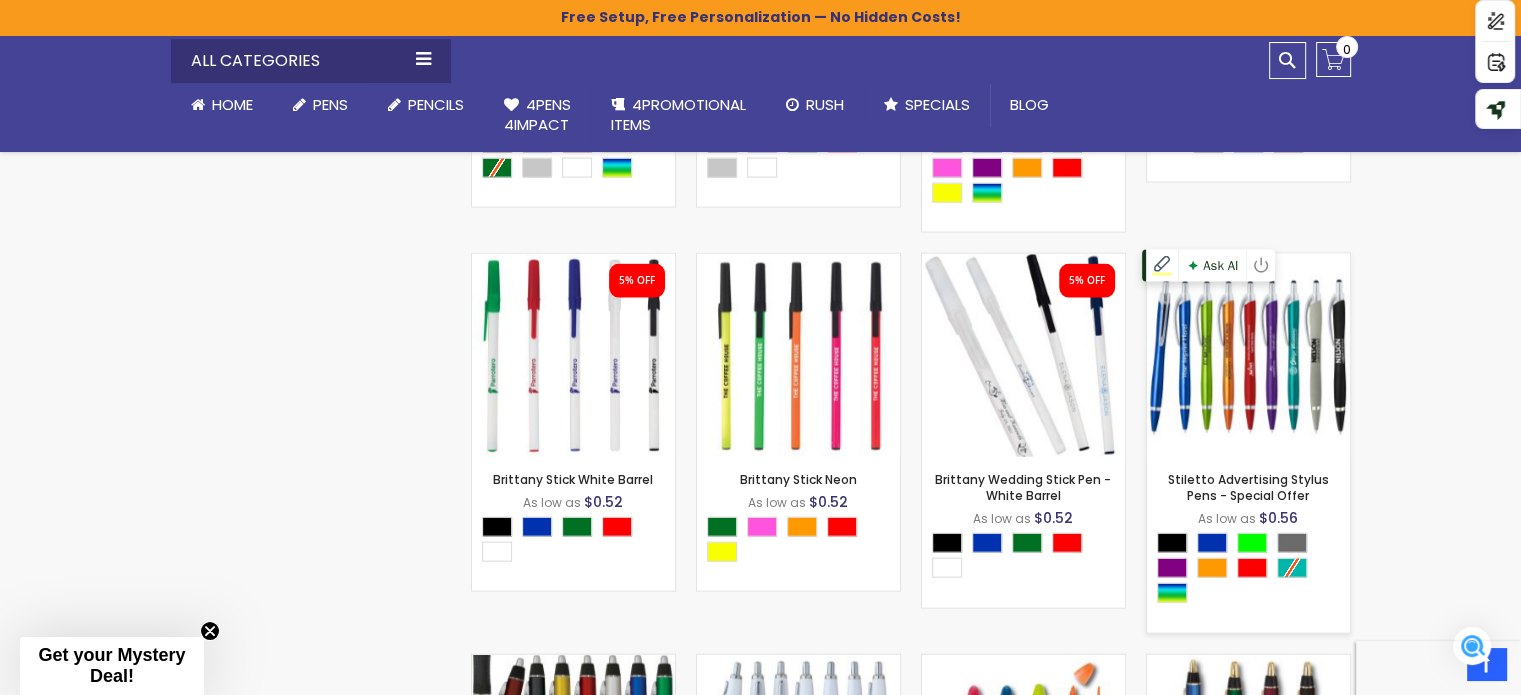 click at bounding box center [1248, 355] 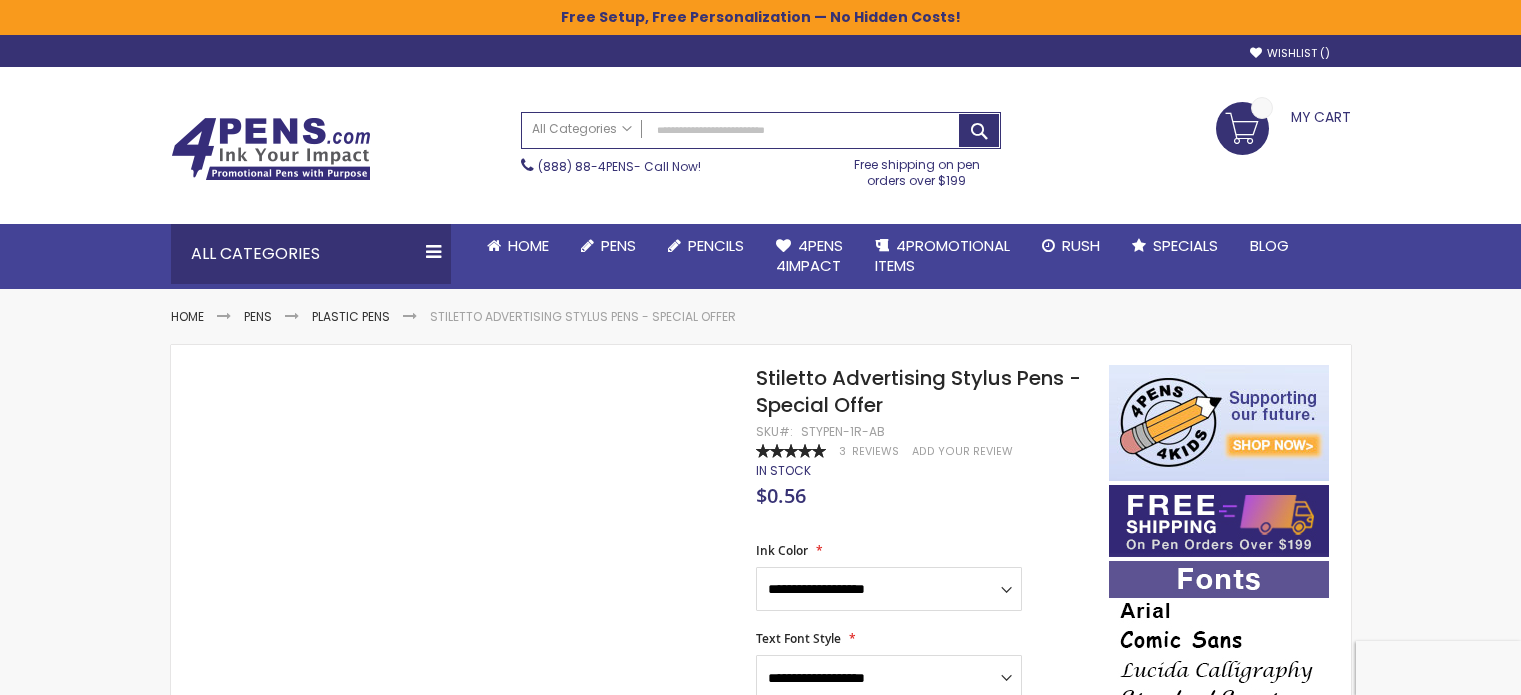 scroll, scrollTop: 0, scrollLeft: 0, axis: both 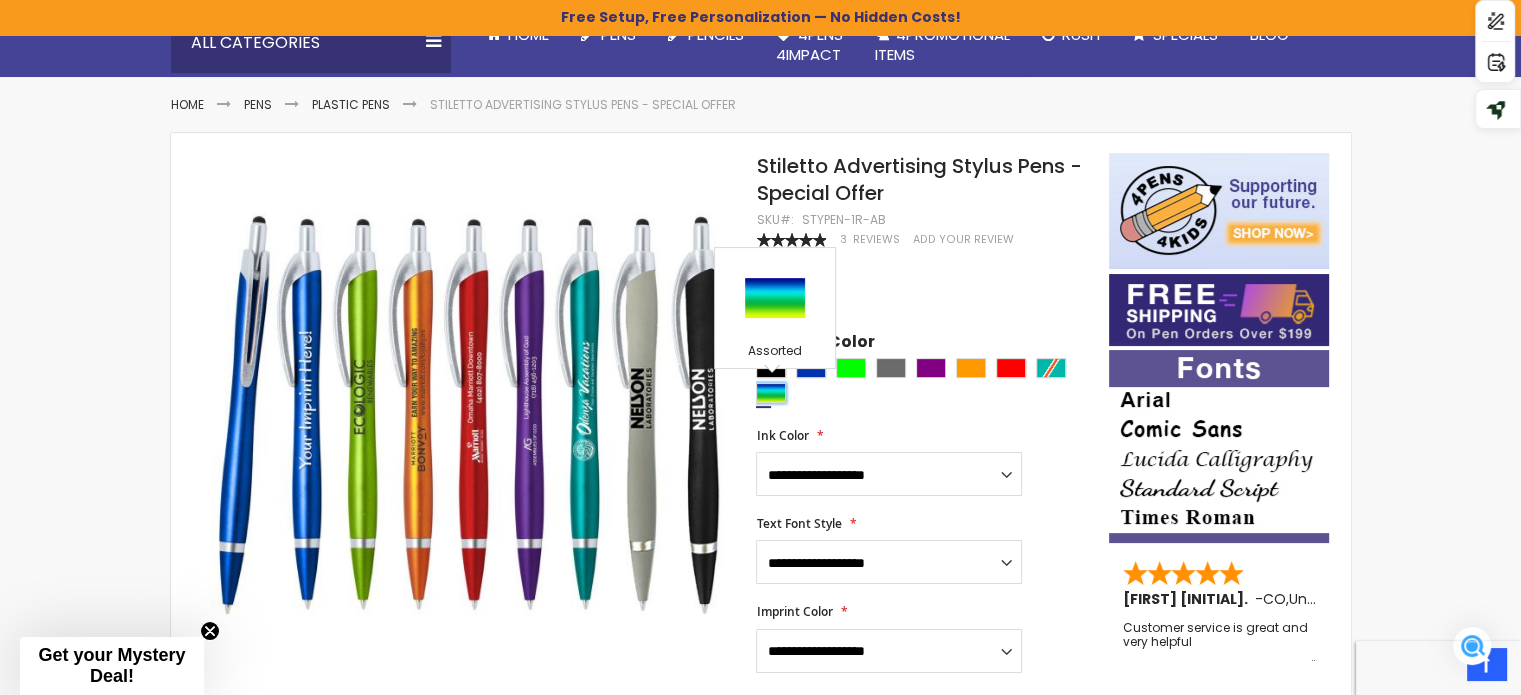 click at bounding box center (771, 393) 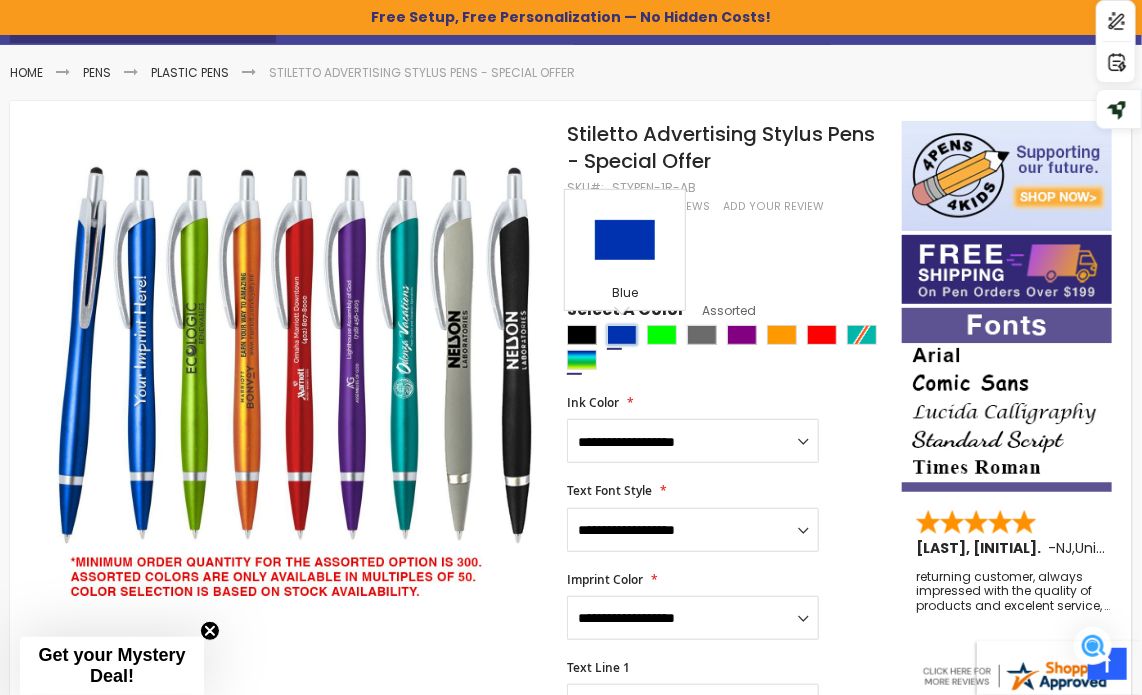 click at bounding box center [622, 335] 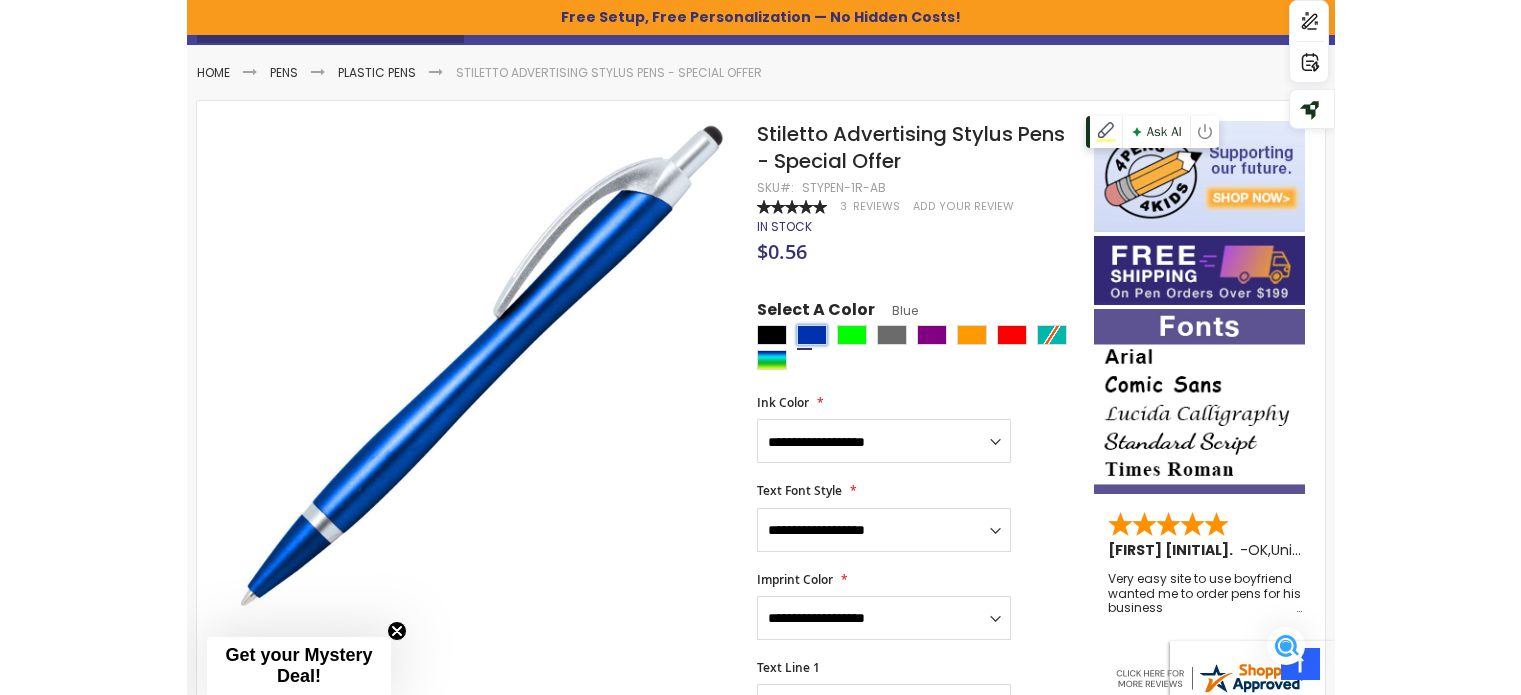 scroll, scrollTop: 241, scrollLeft: 0, axis: vertical 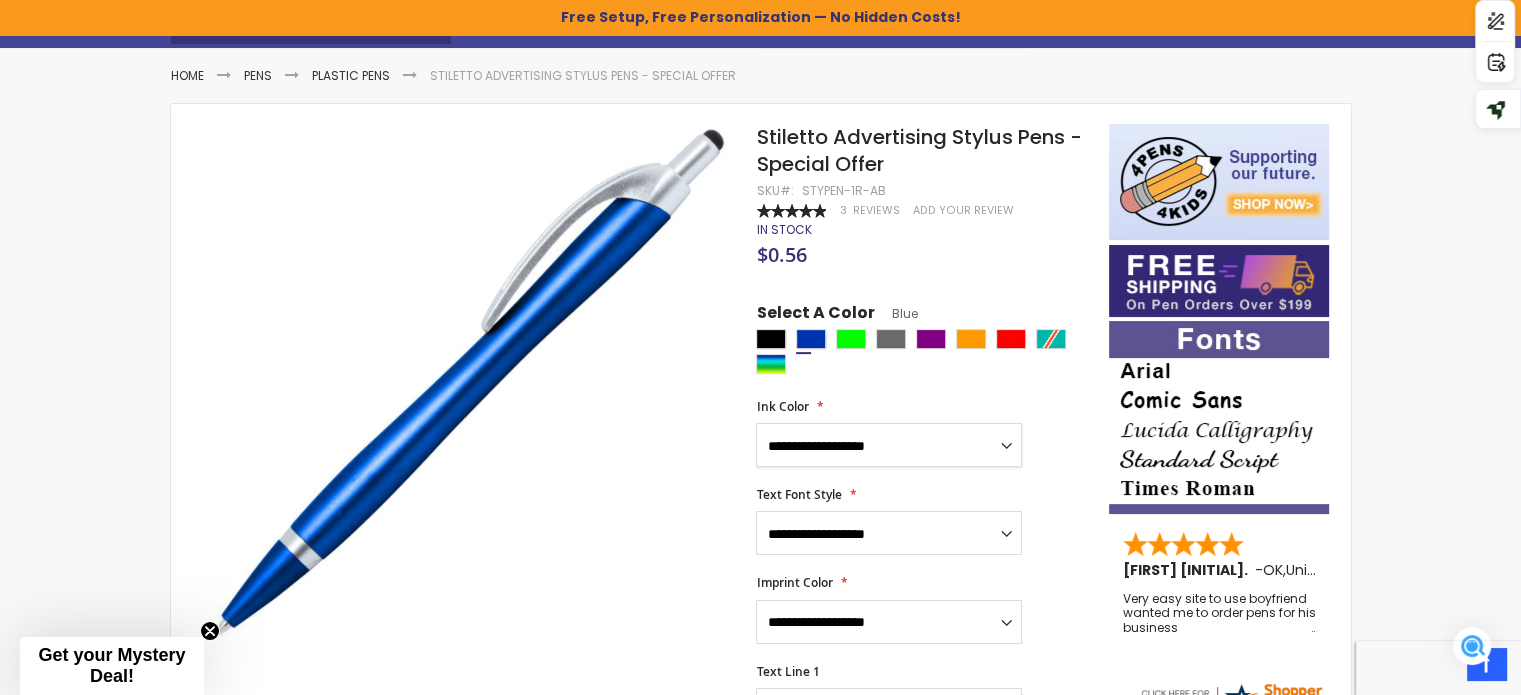 click on "**********" at bounding box center (889, 445) 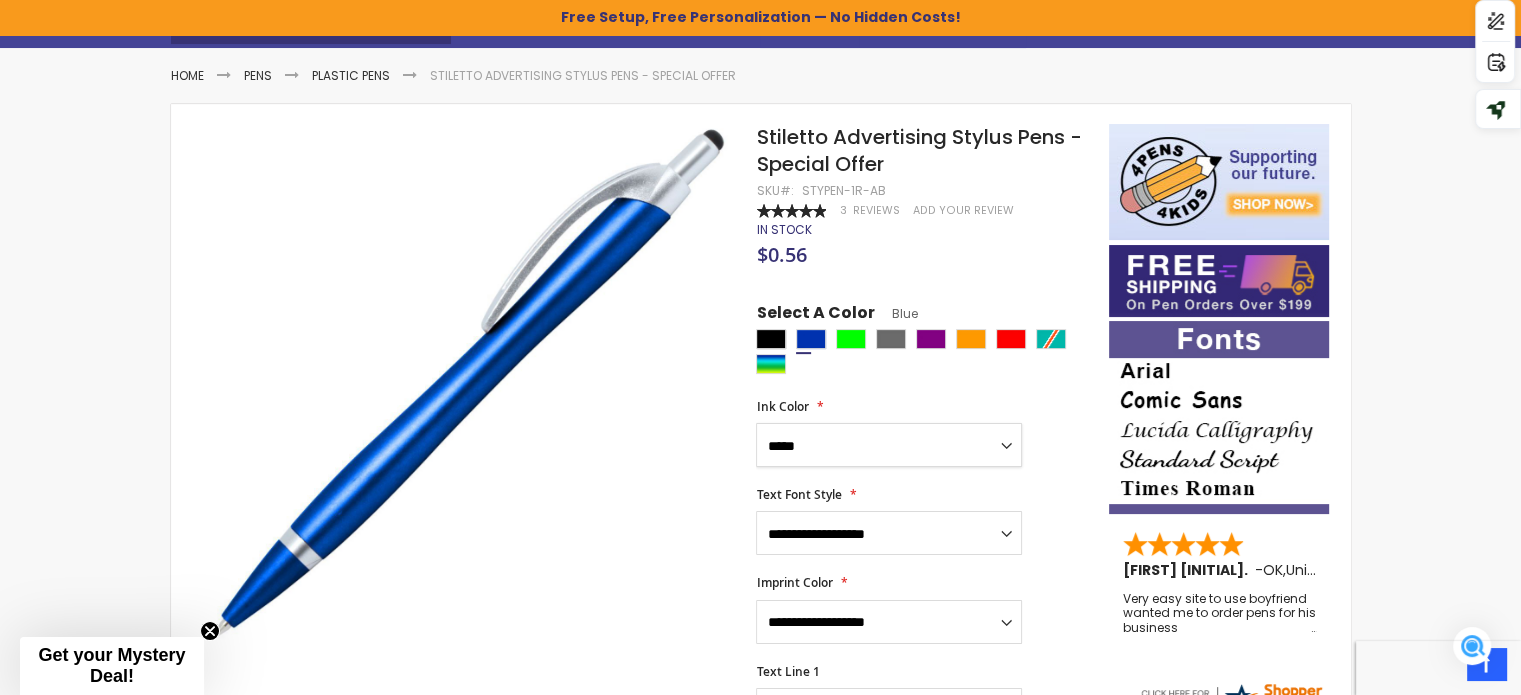 click on "**********" at bounding box center [889, 445] 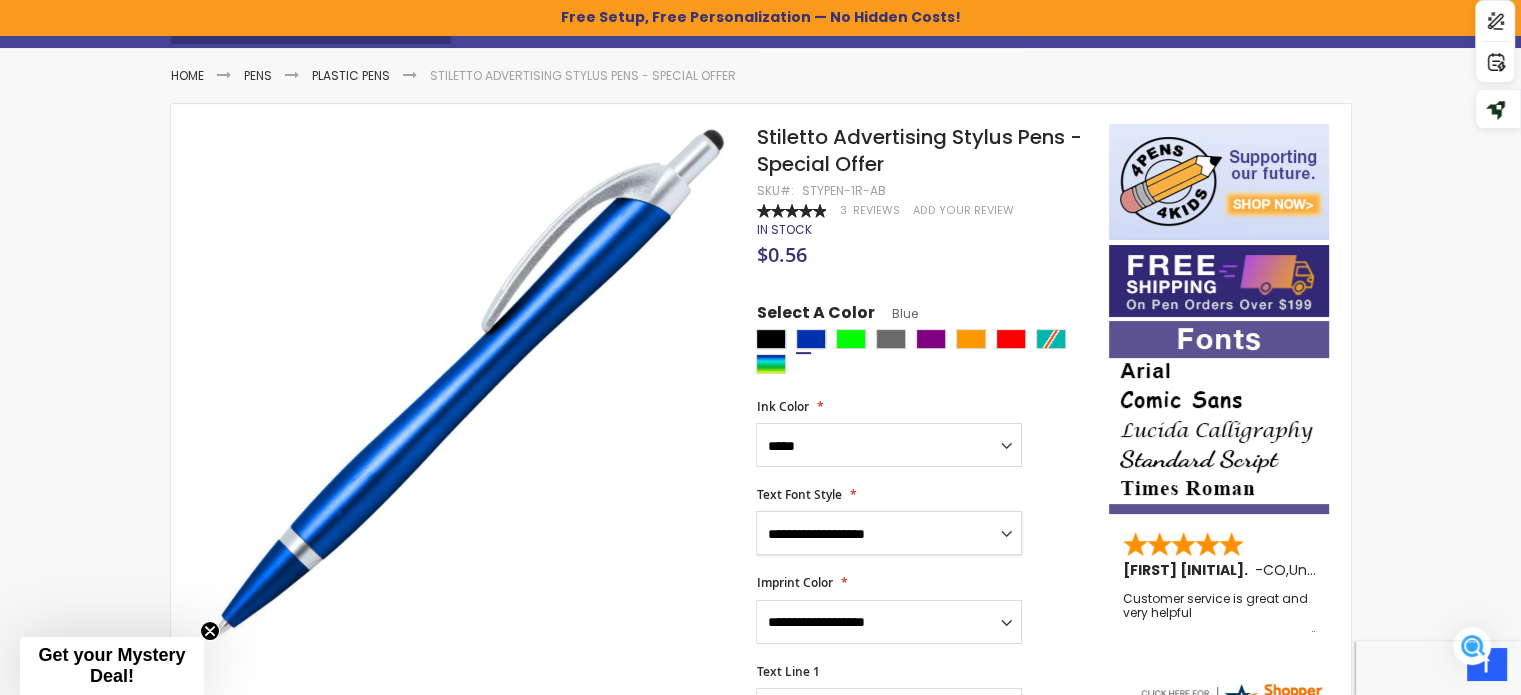 click on "**********" at bounding box center [889, 533] 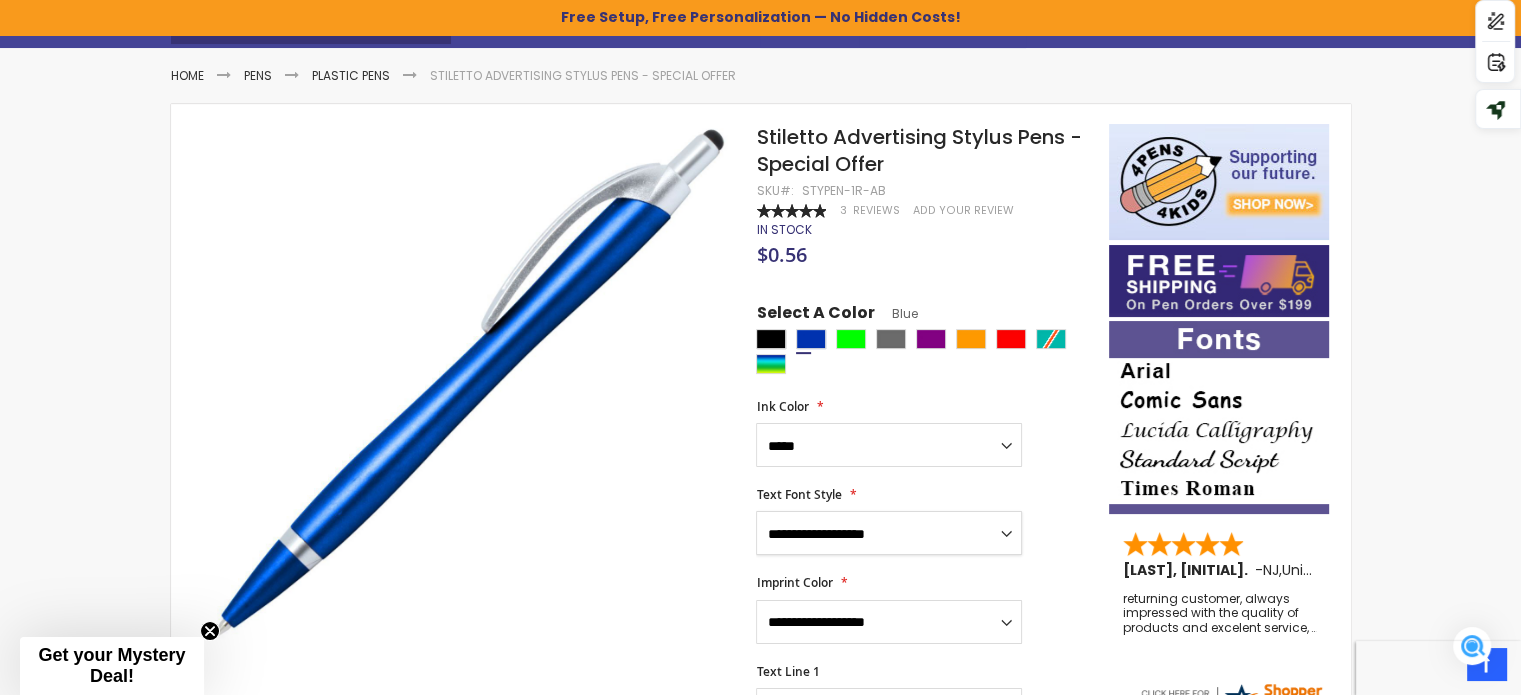select on "****" 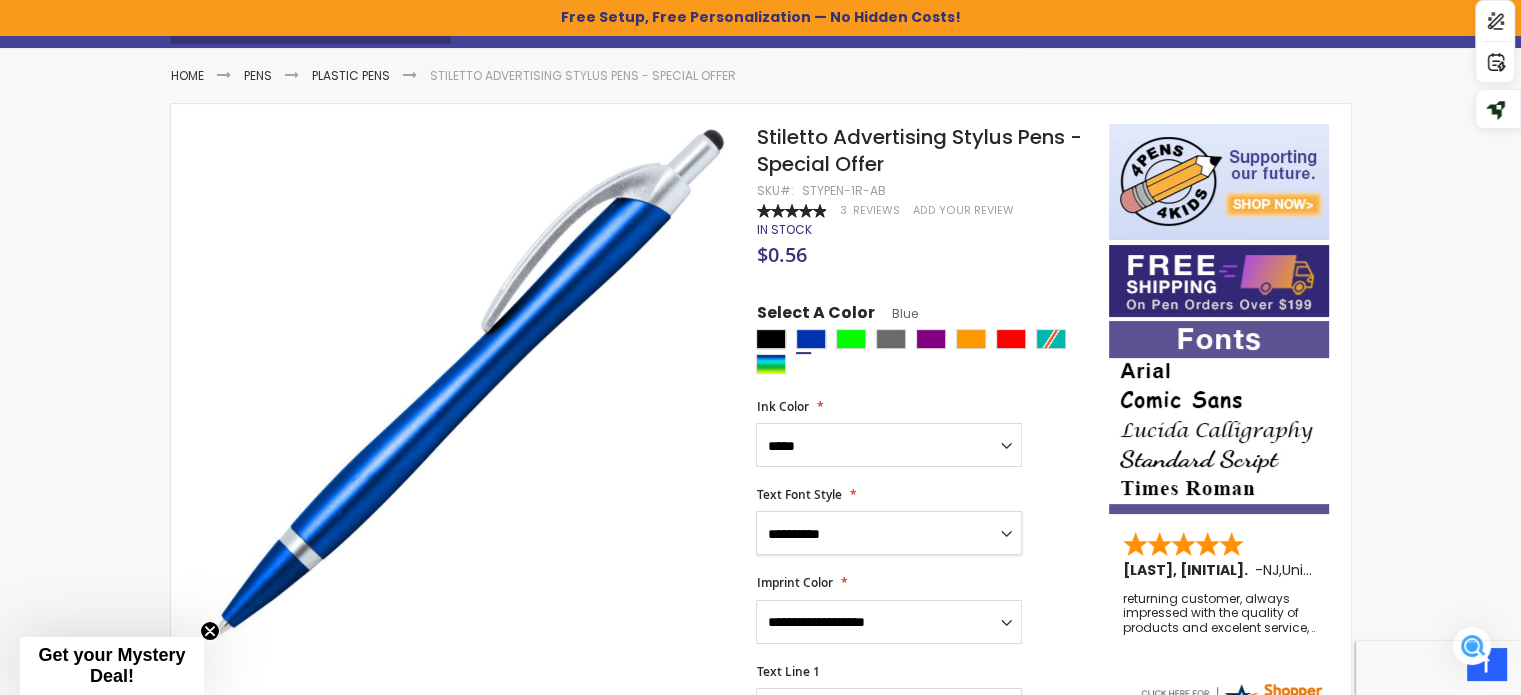 click on "**********" at bounding box center (889, 533) 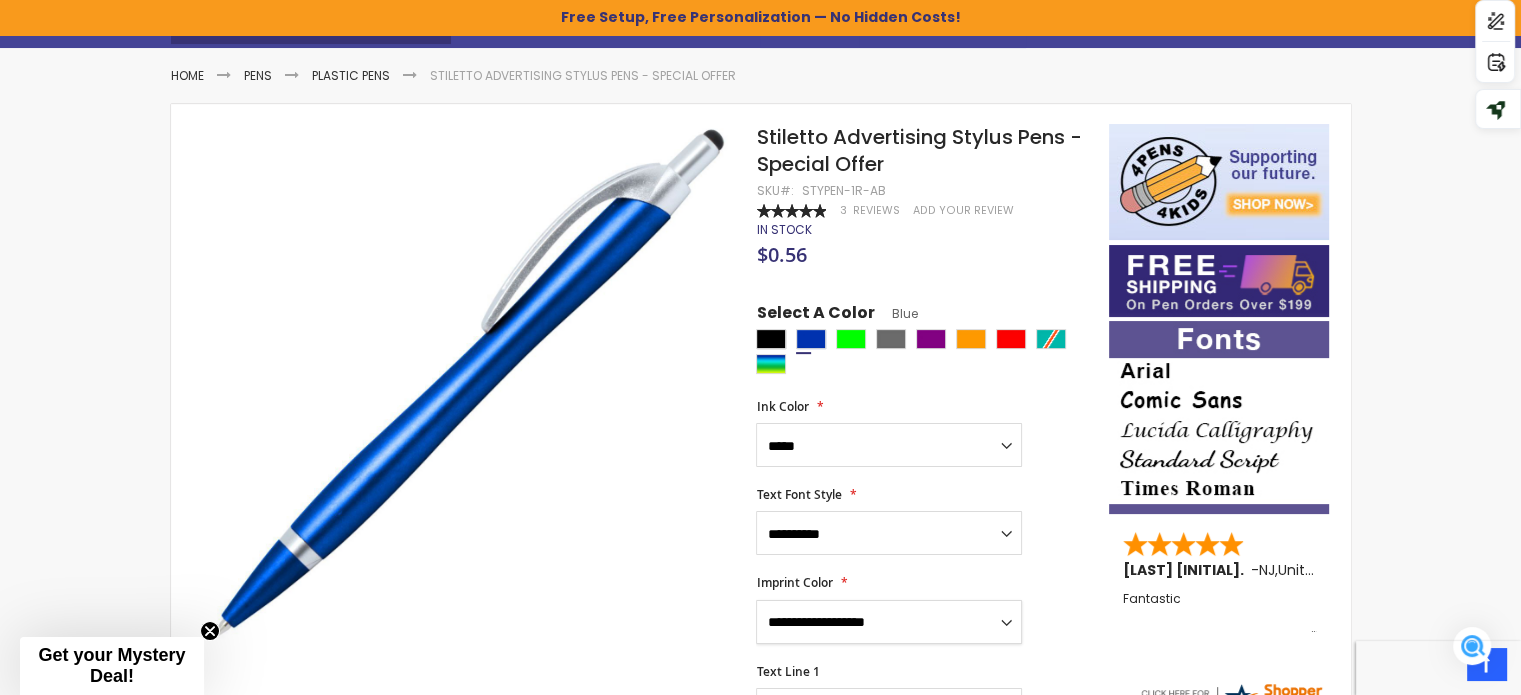 click on "**********" at bounding box center (889, 622) 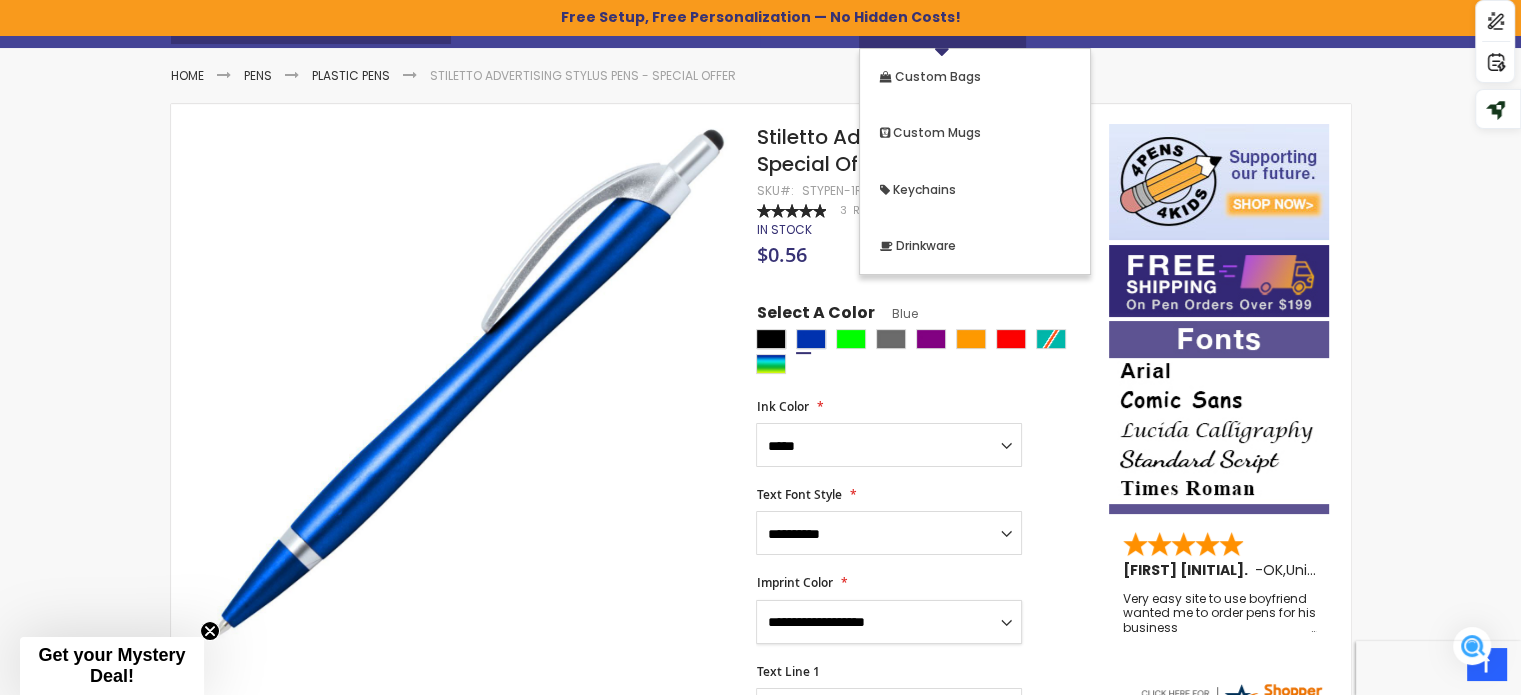 select on "****" 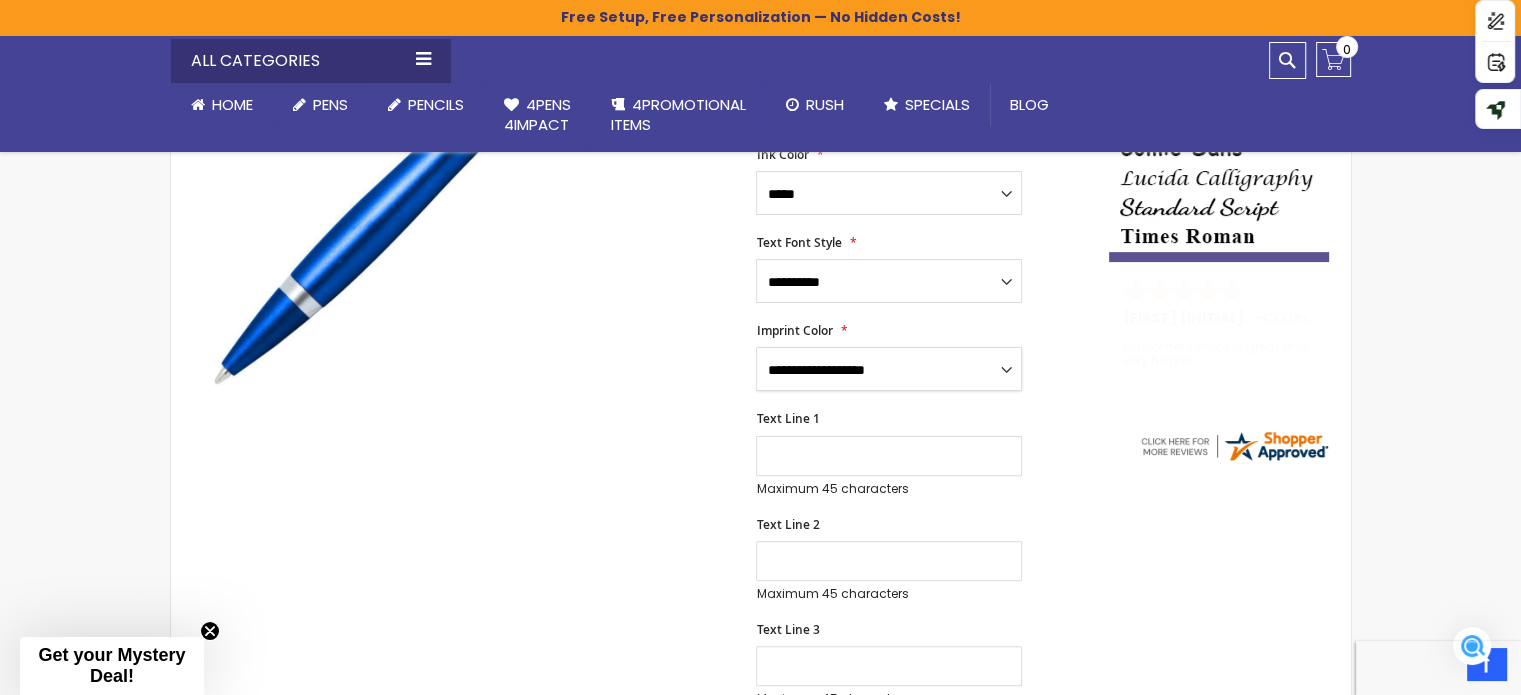 scroll, scrollTop: 492, scrollLeft: 0, axis: vertical 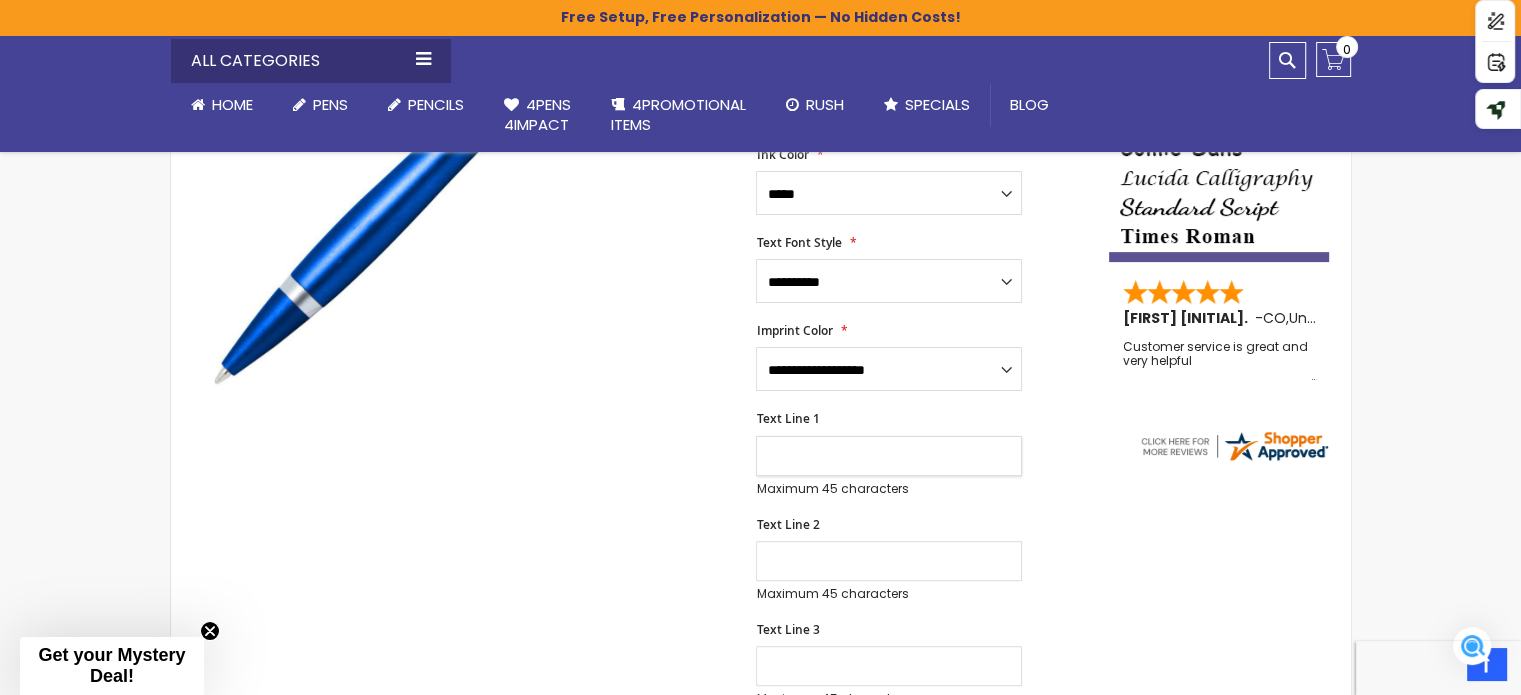 click on "Text Line 1" at bounding box center (889, 456) 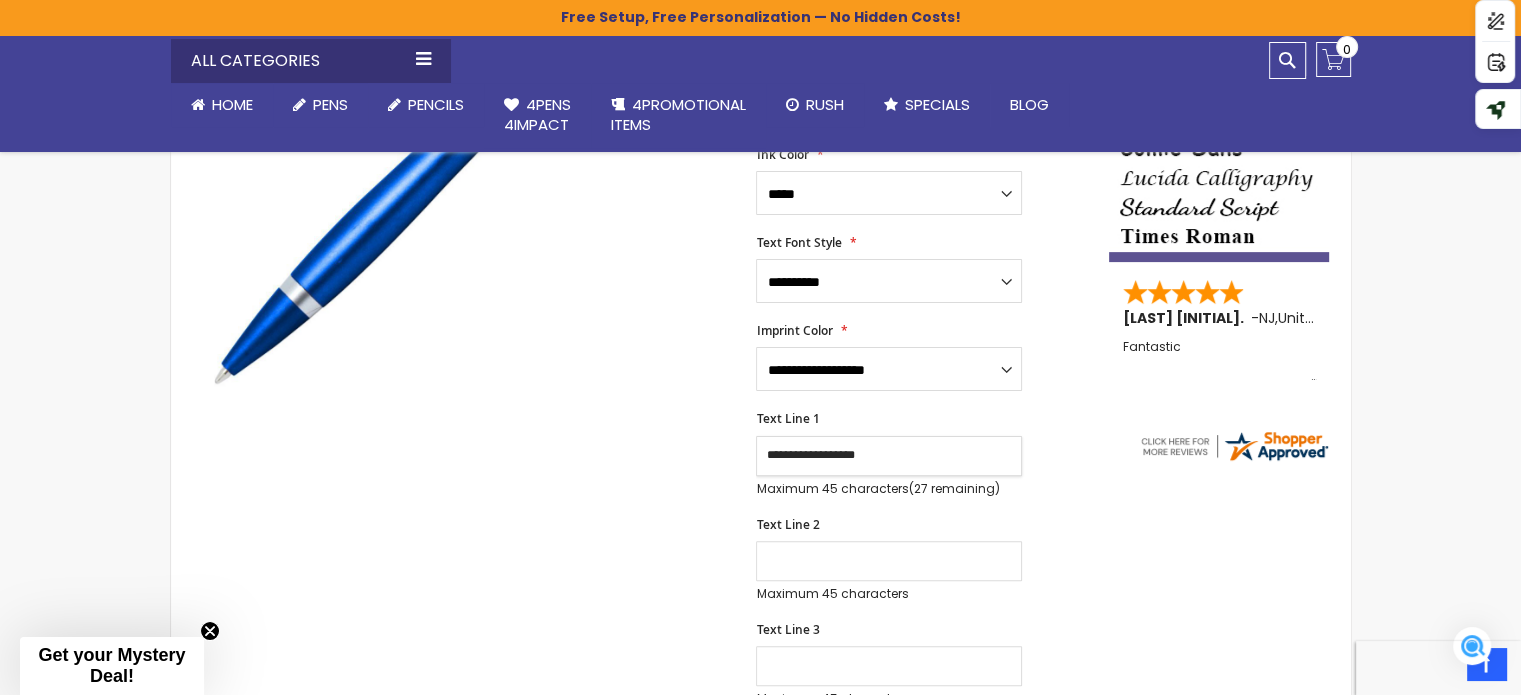 type on "**********" 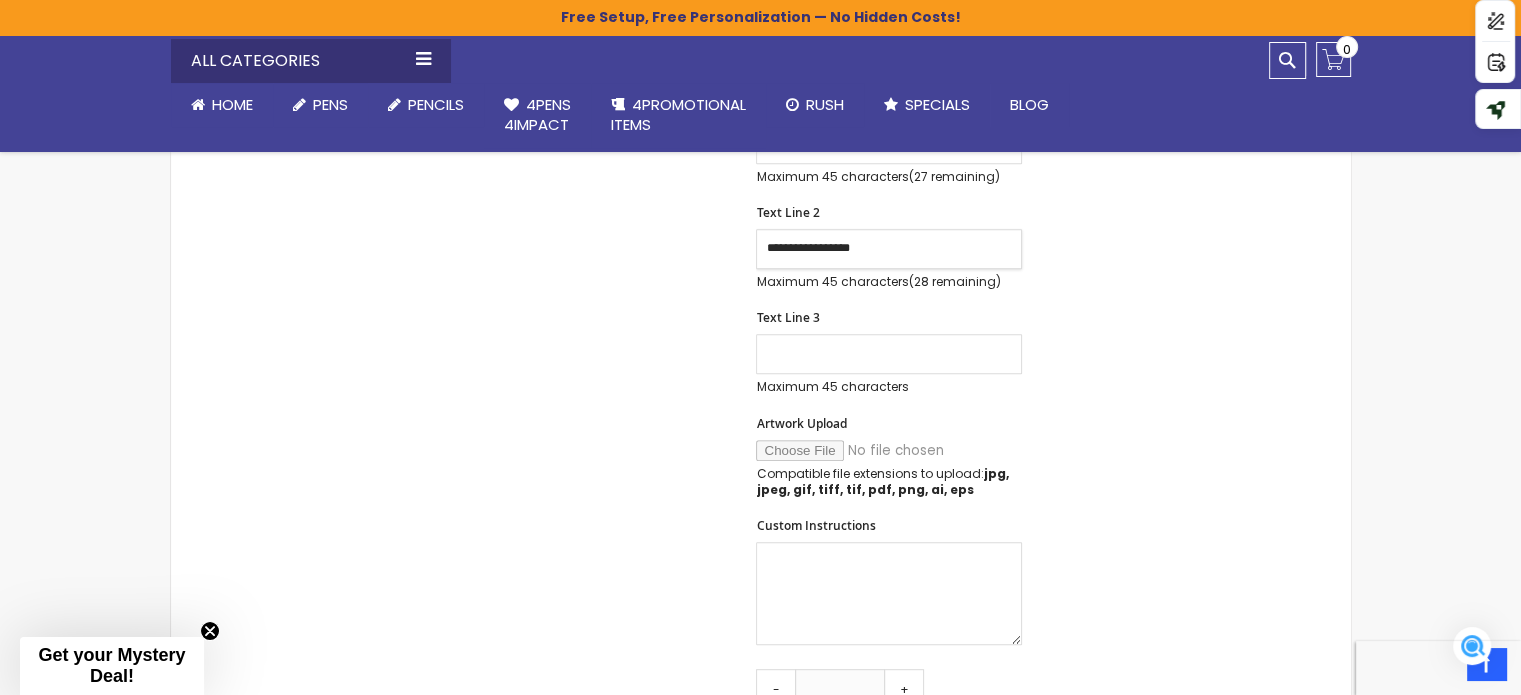 scroll, scrollTop: 806, scrollLeft: 0, axis: vertical 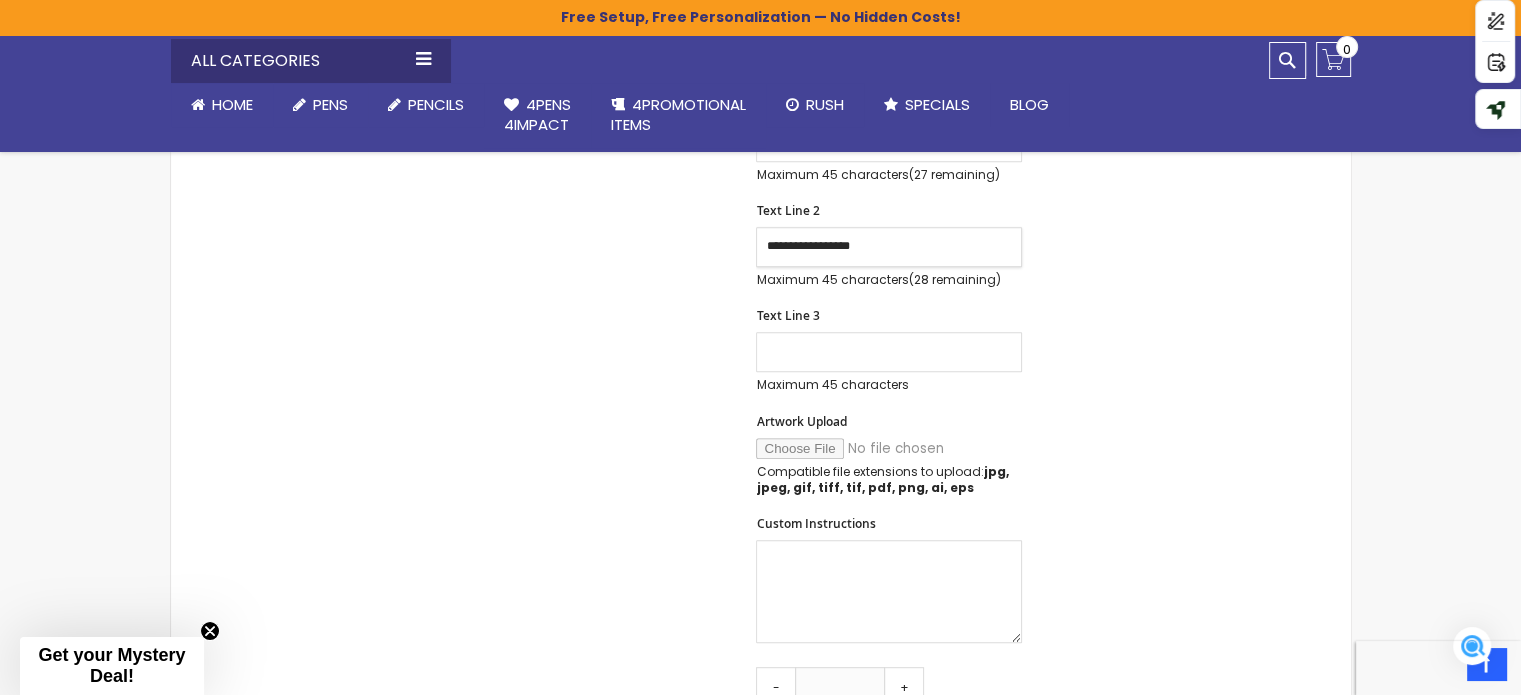 type on "**********" 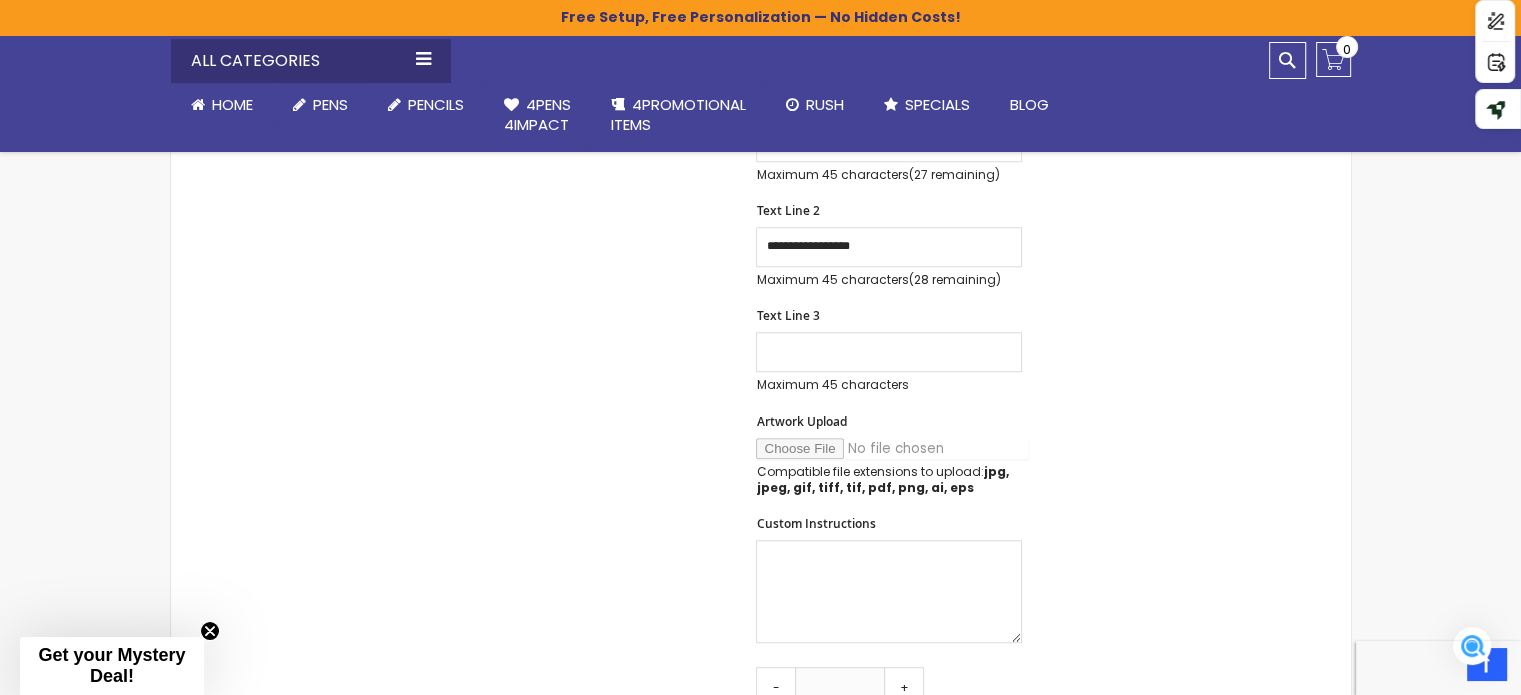 click on "Artwork Upload" at bounding box center (892, 448) 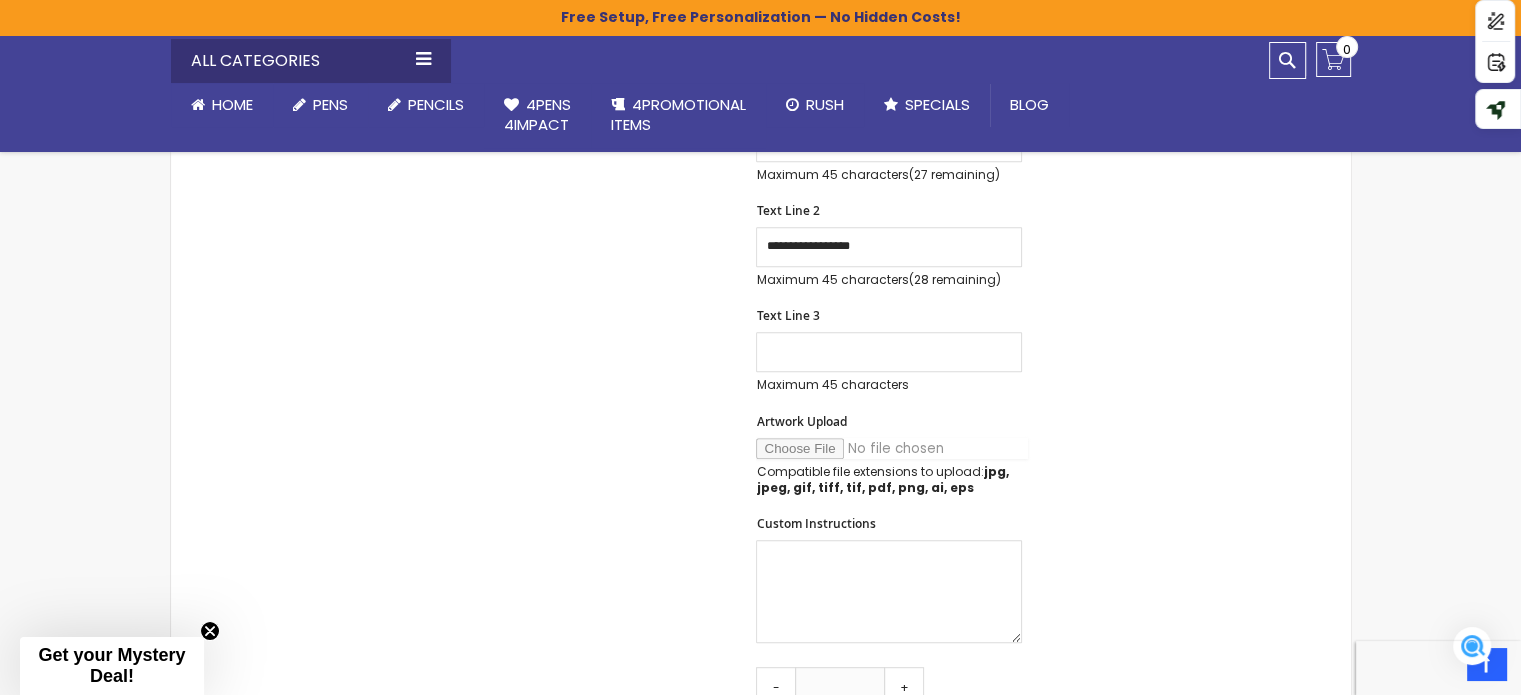 type on "**********" 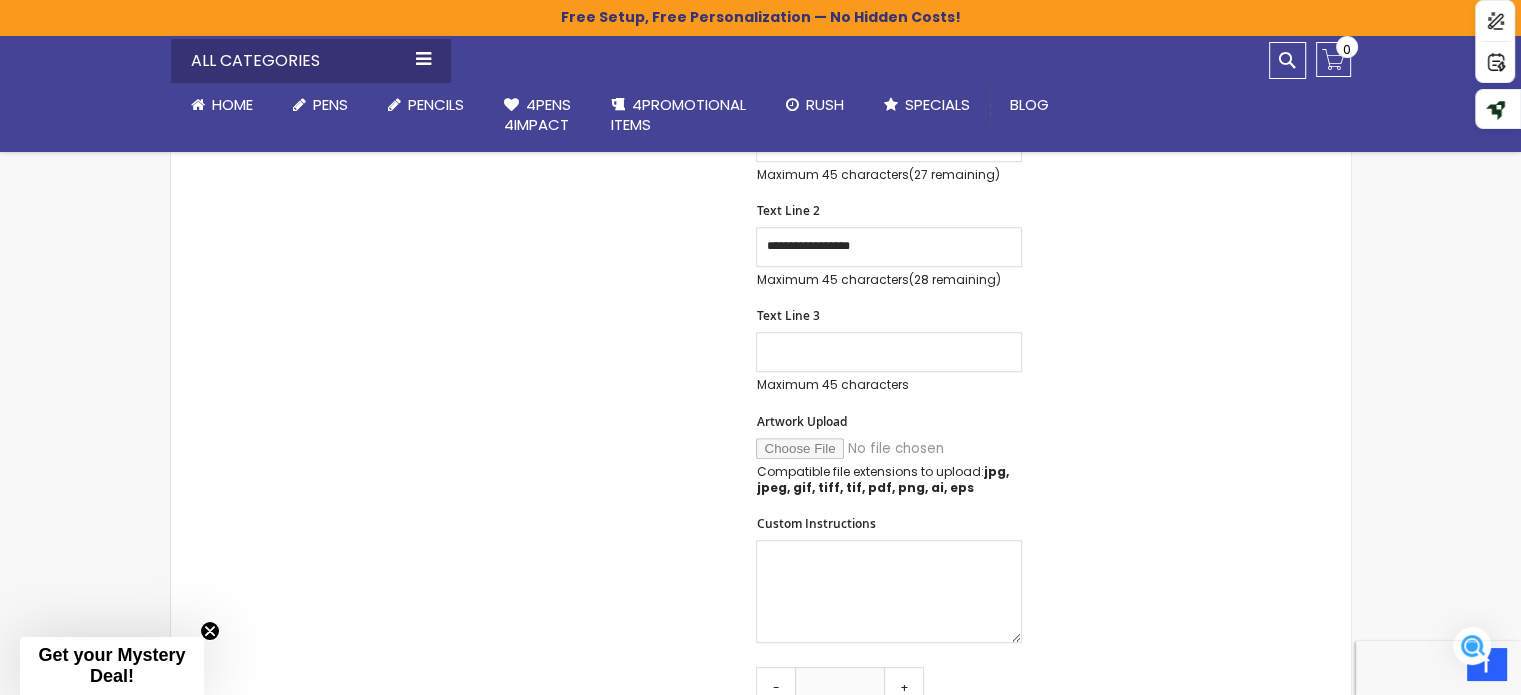 click on "Skip to the end of the images gallery
Skip to the beginning of the images gallery
Stiletto Advertising Stylus Pens - Special Offer
SKU
STYPEN-1R-AB
Rating:
100                          % of  100
3" at bounding box center [640, 444] 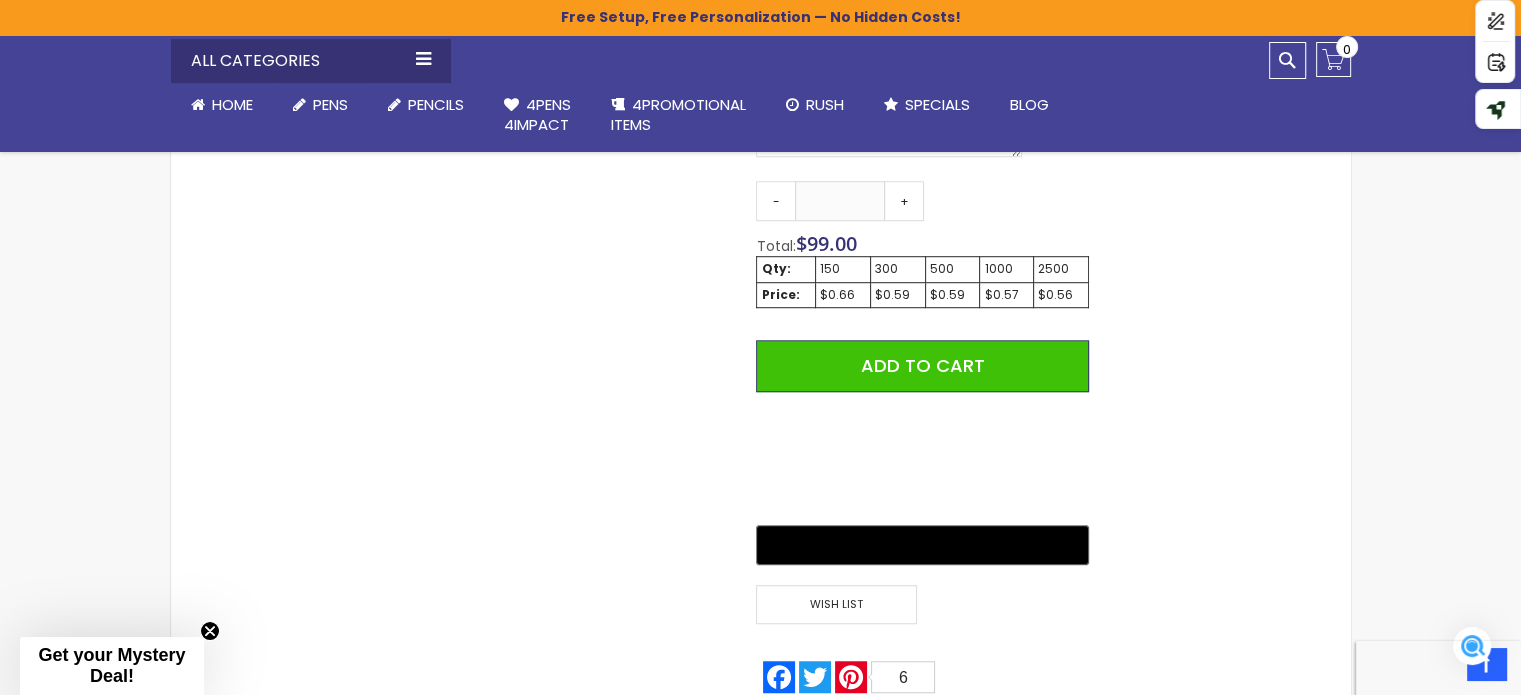 scroll, scrollTop: 1289, scrollLeft: 0, axis: vertical 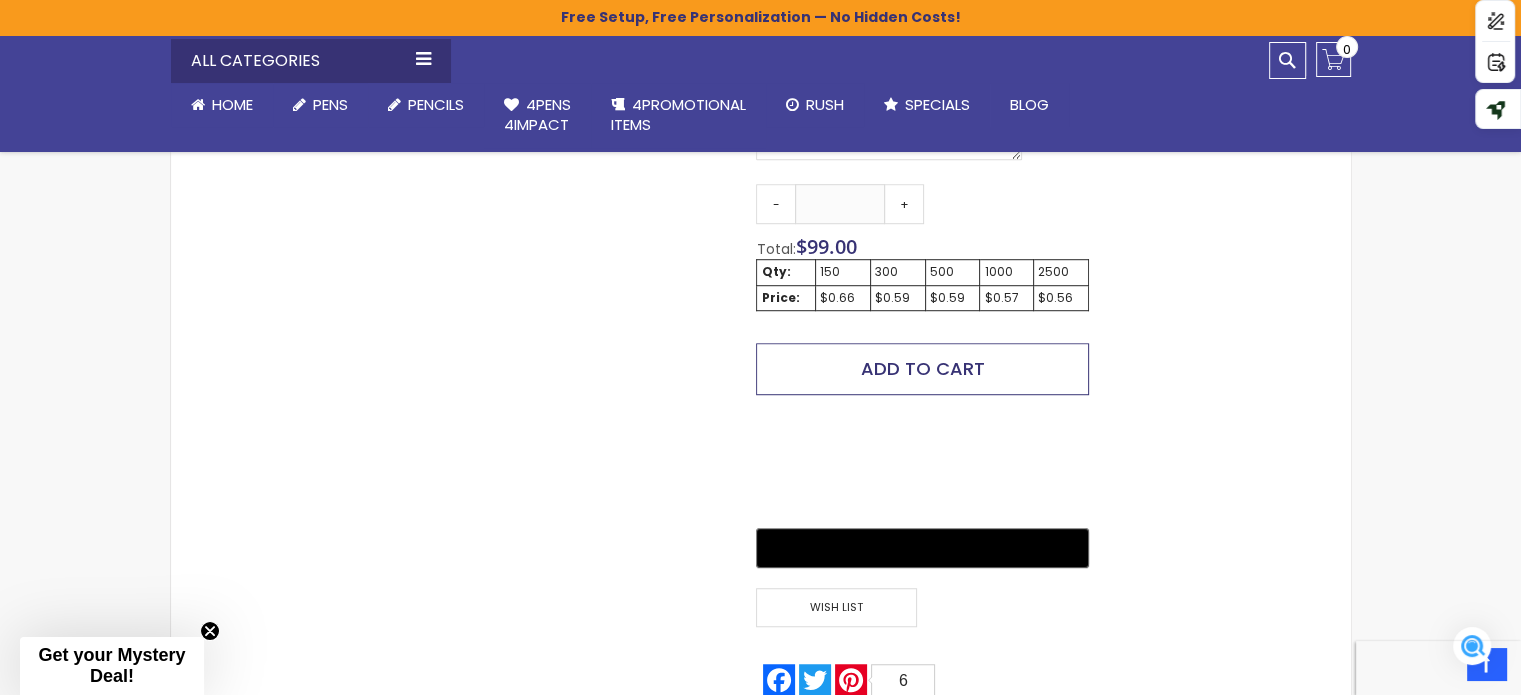 click on "Add to Cart" at bounding box center [922, 369] 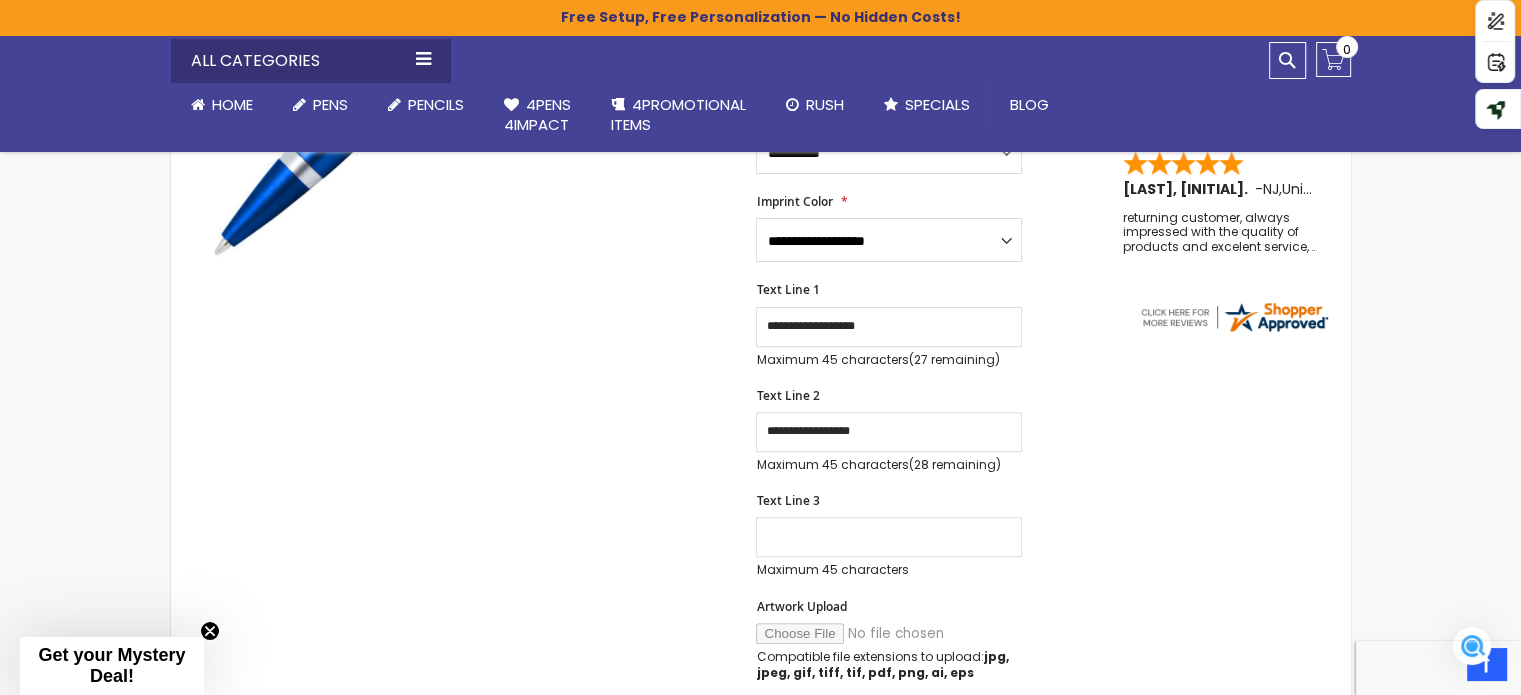 scroll, scrollTop: 523, scrollLeft: 0, axis: vertical 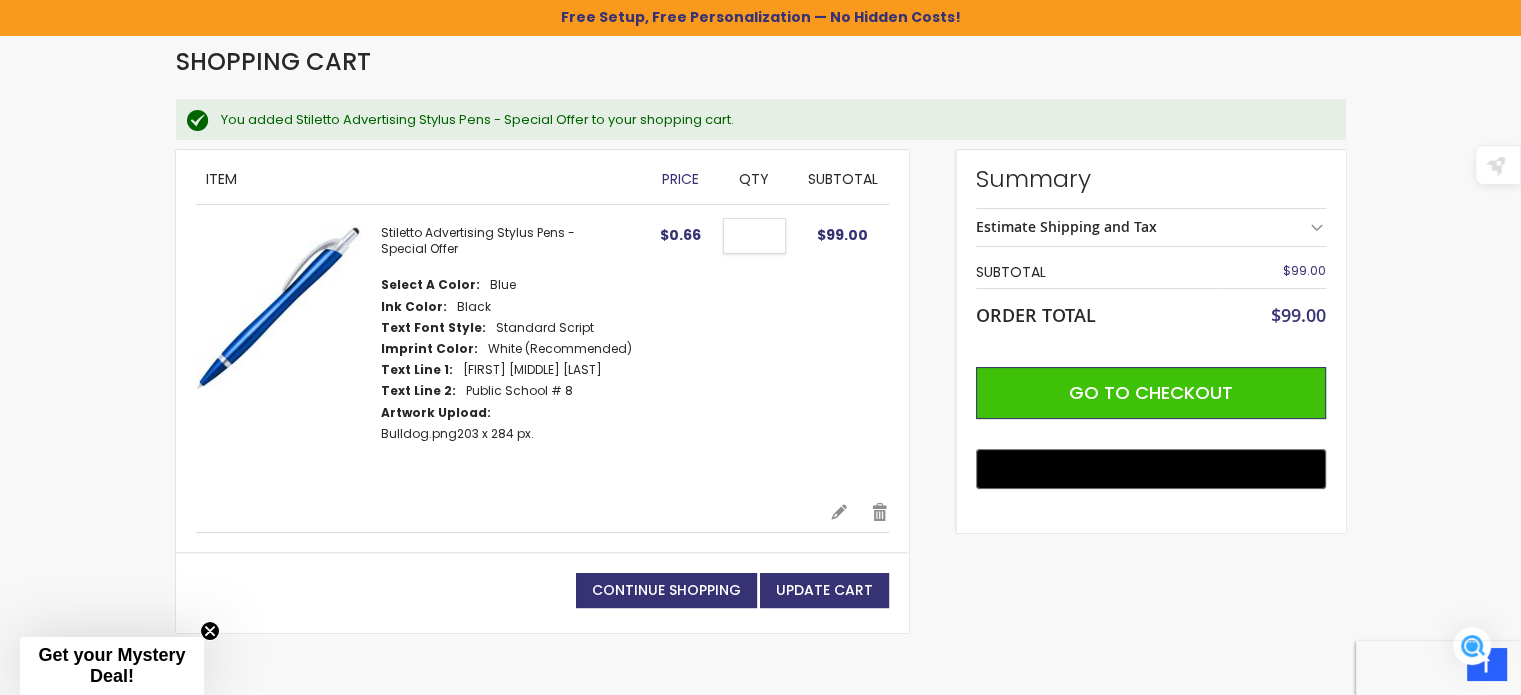 click on "***" at bounding box center [754, 236] 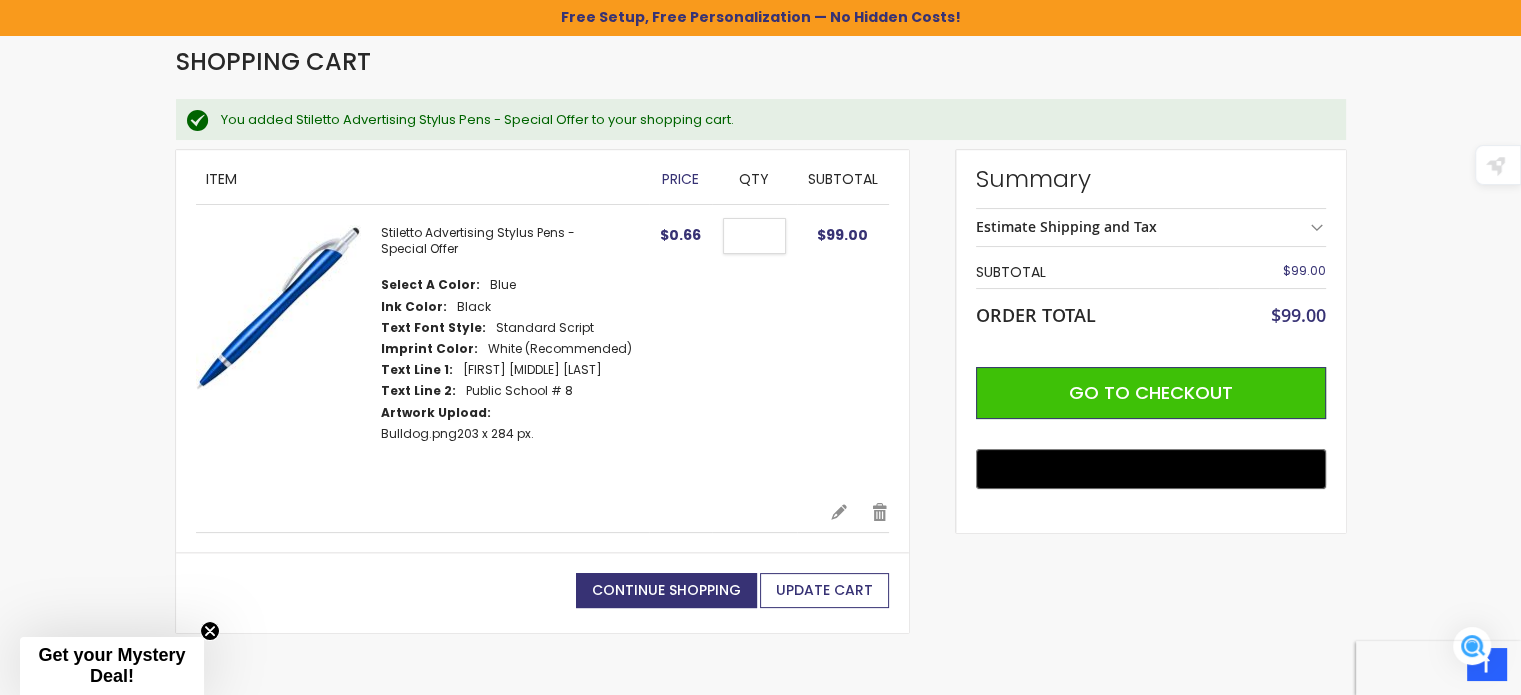type on "***" 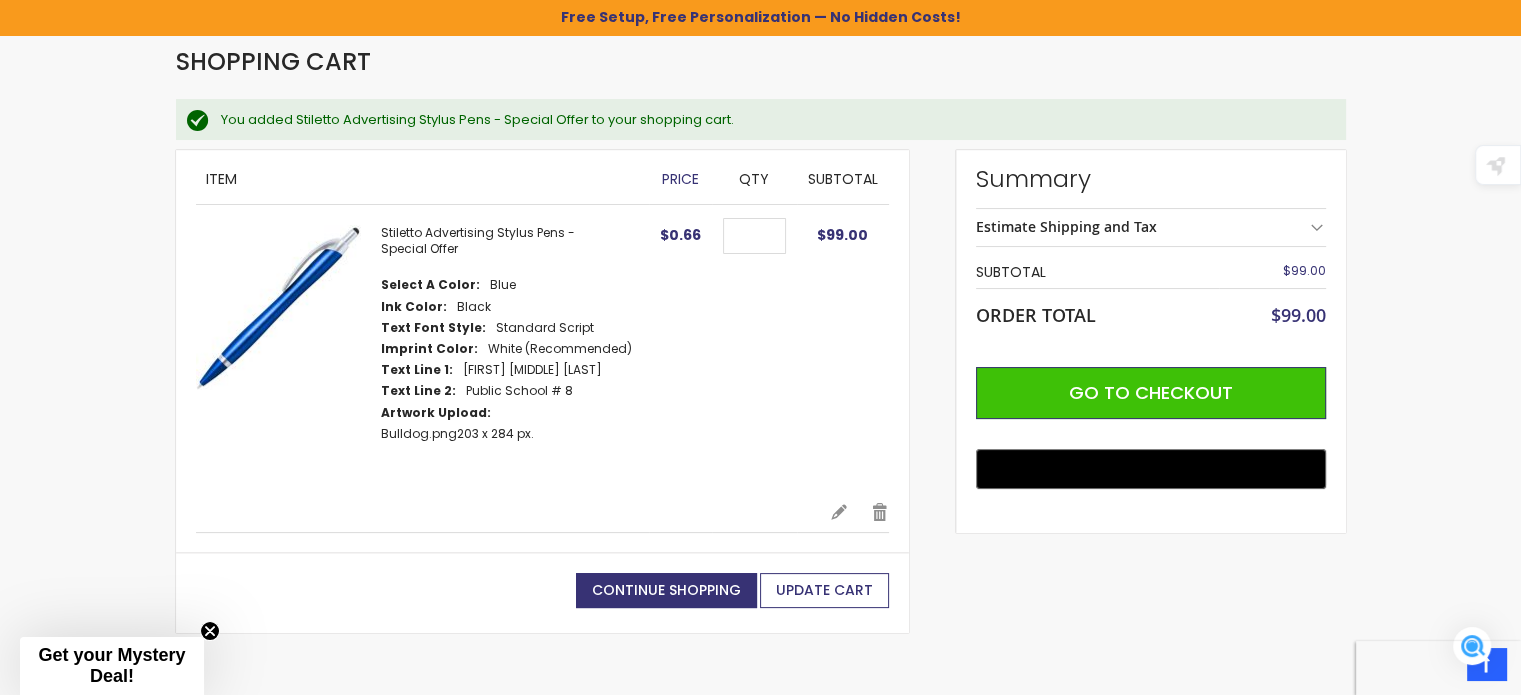 click on "Update Cart" at bounding box center (824, 590) 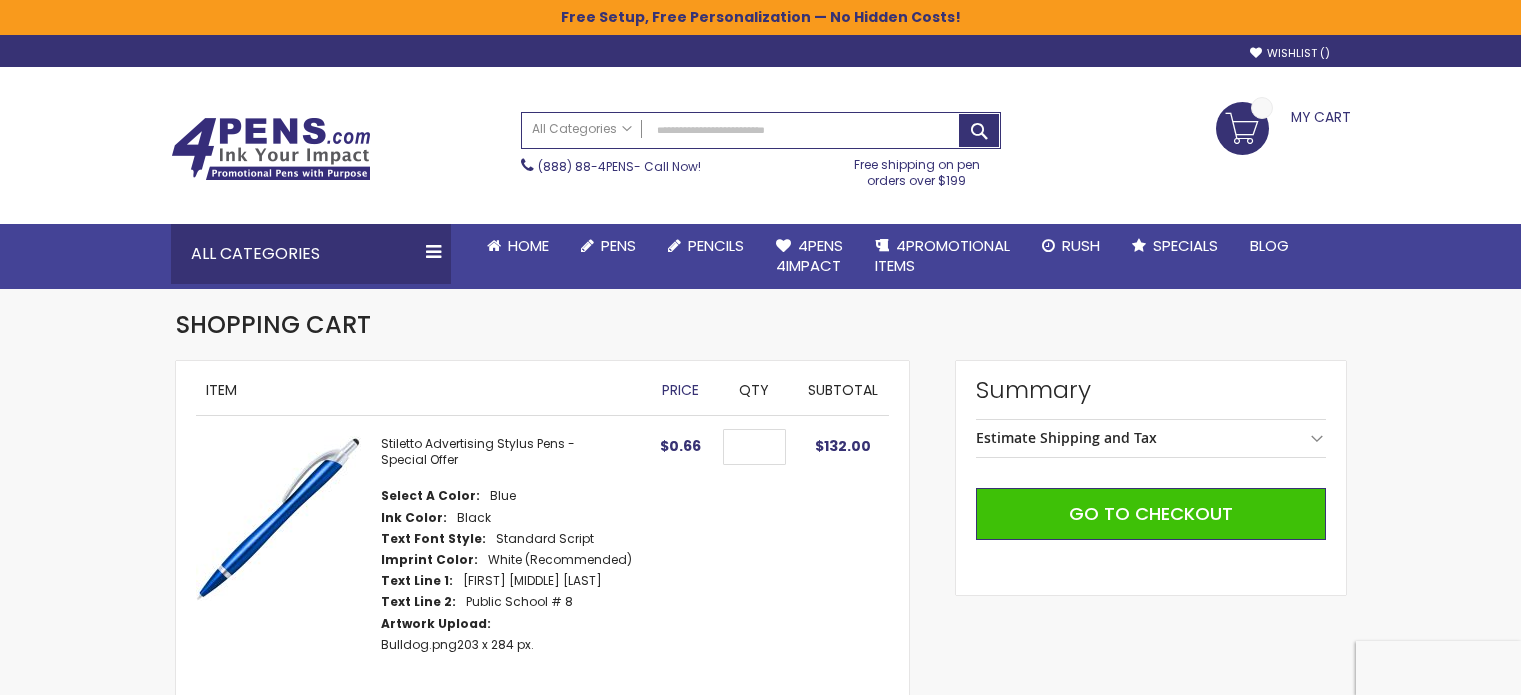 scroll, scrollTop: 0, scrollLeft: 0, axis: both 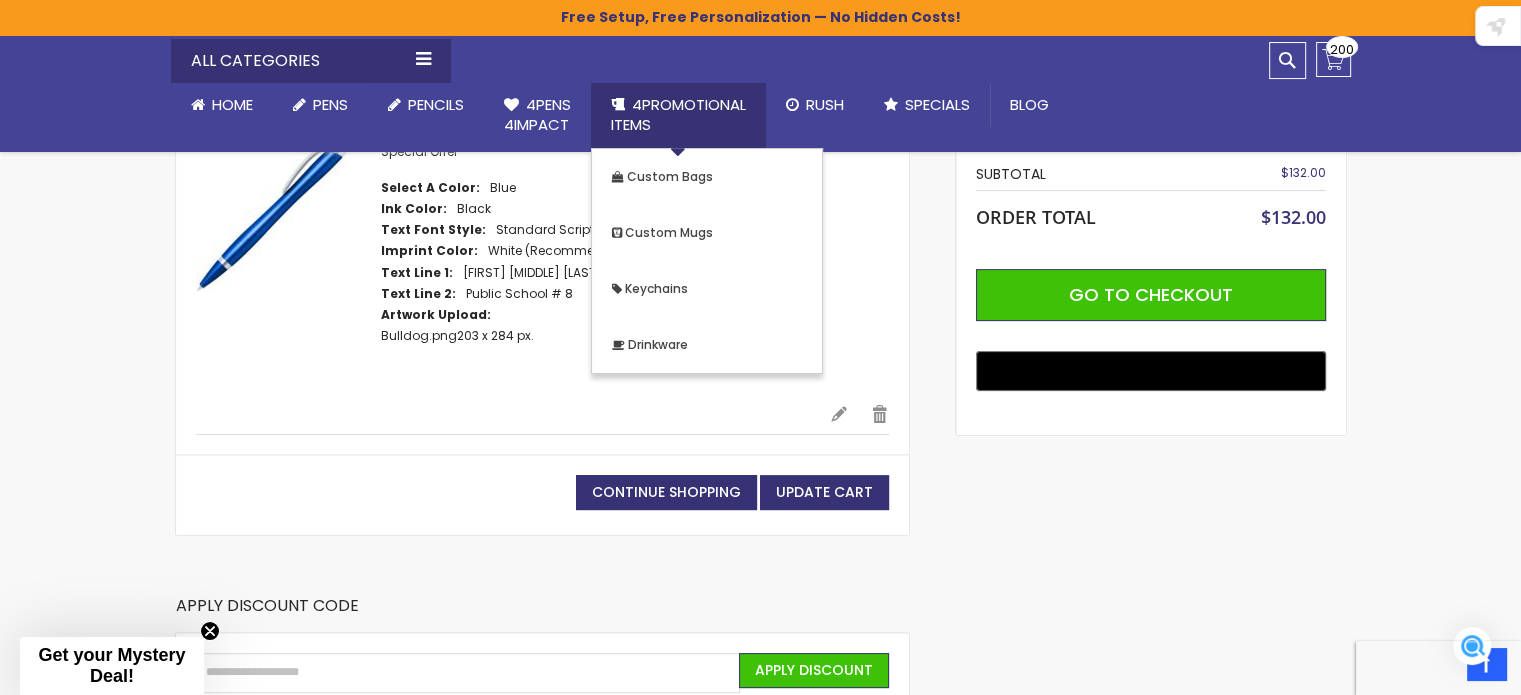 click on "4PROMOTIONAL ITEMS" at bounding box center [678, 114] 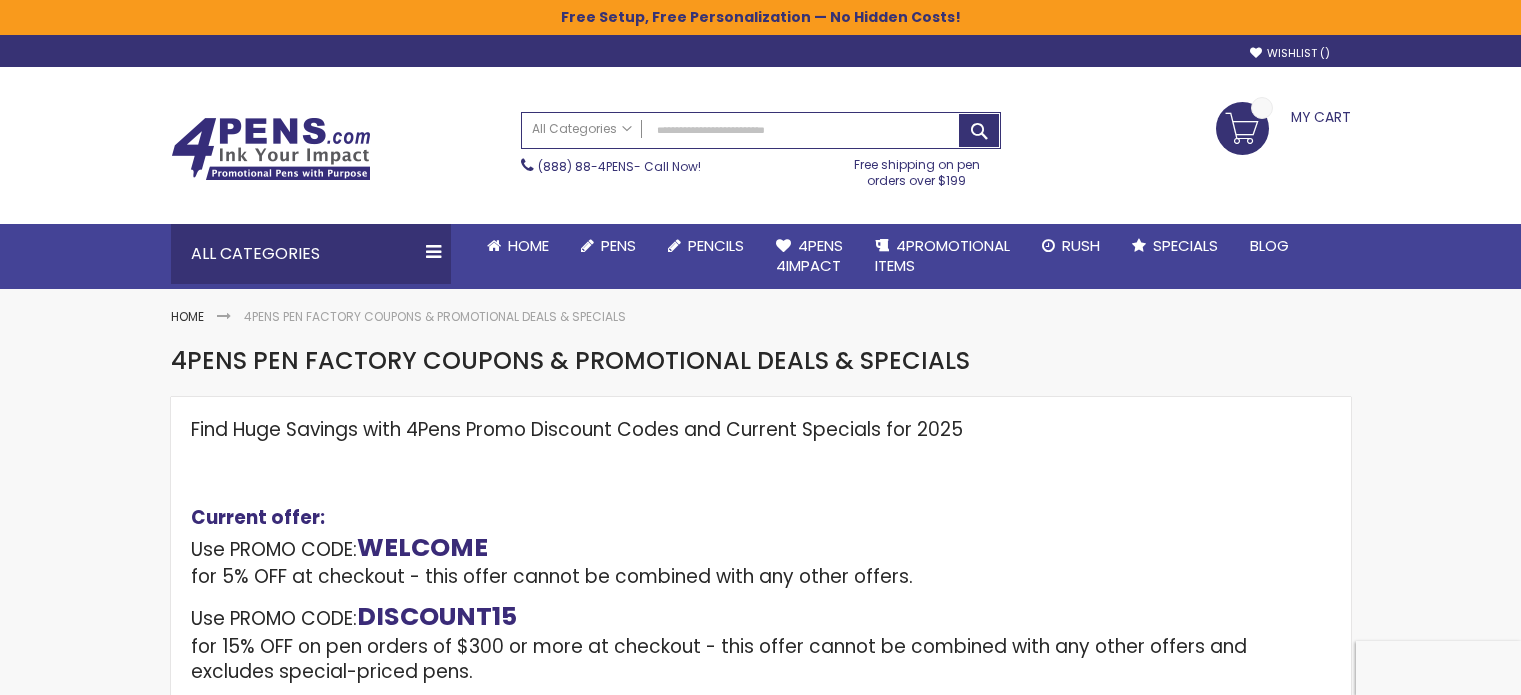 scroll, scrollTop: 0, scrollLeft: 0, axis: both 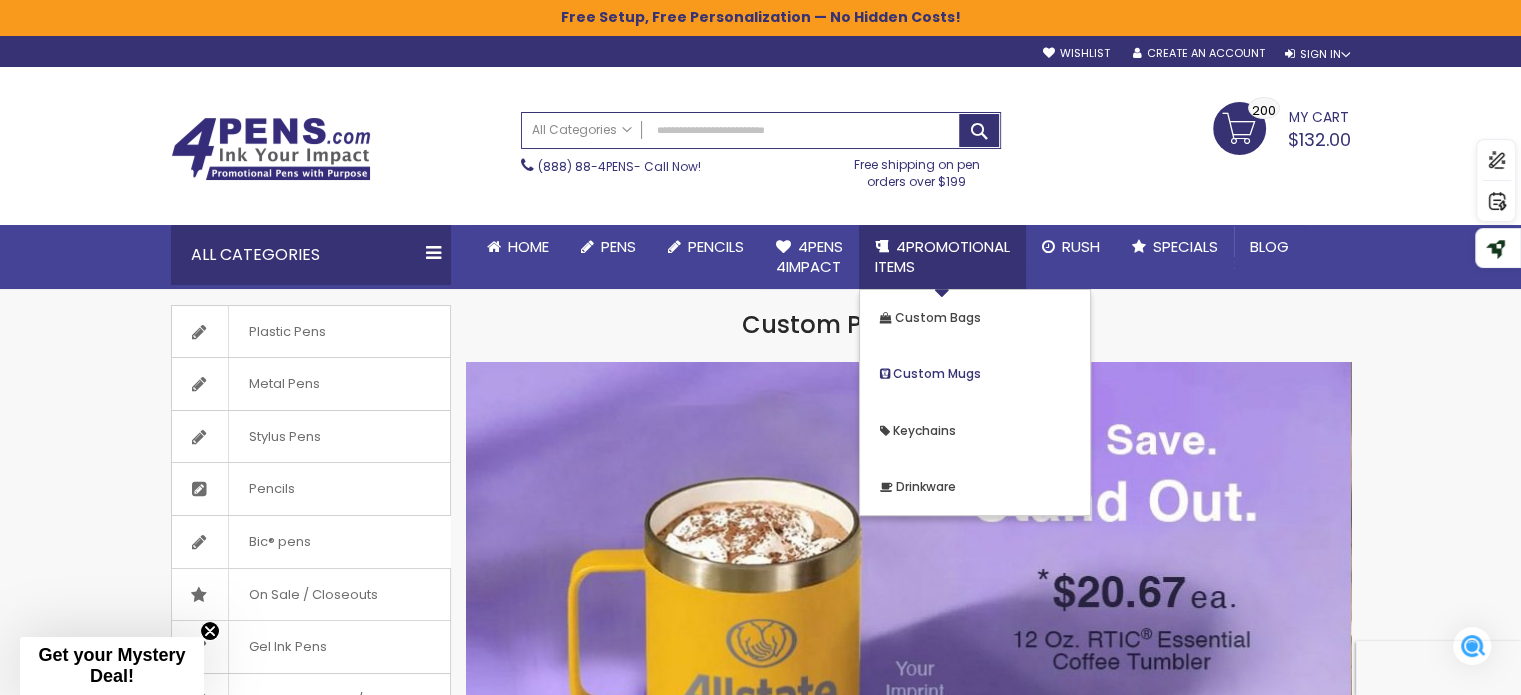 click on "Custom Mugs" at bounding box center [937, 373] 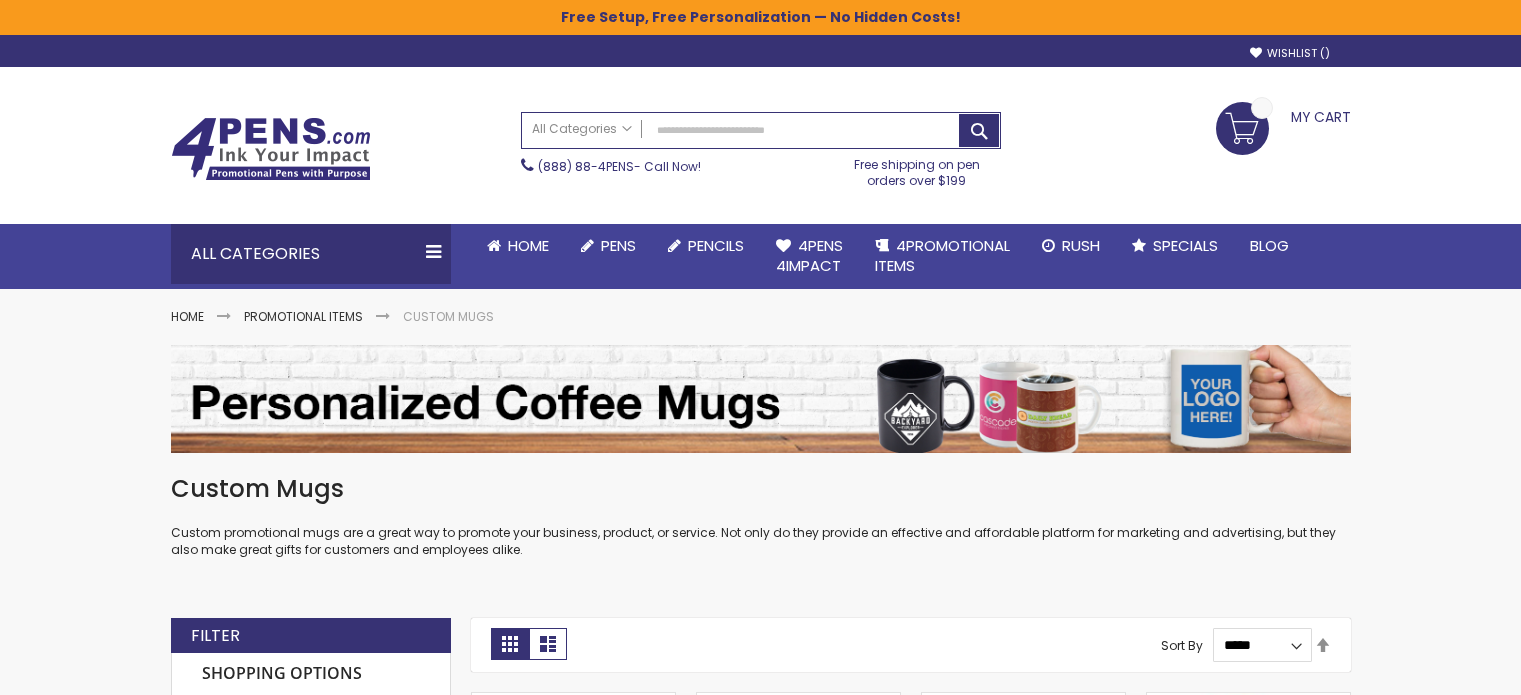 scroll, scrollTop: 0, scrollLeft: 0, axis: both 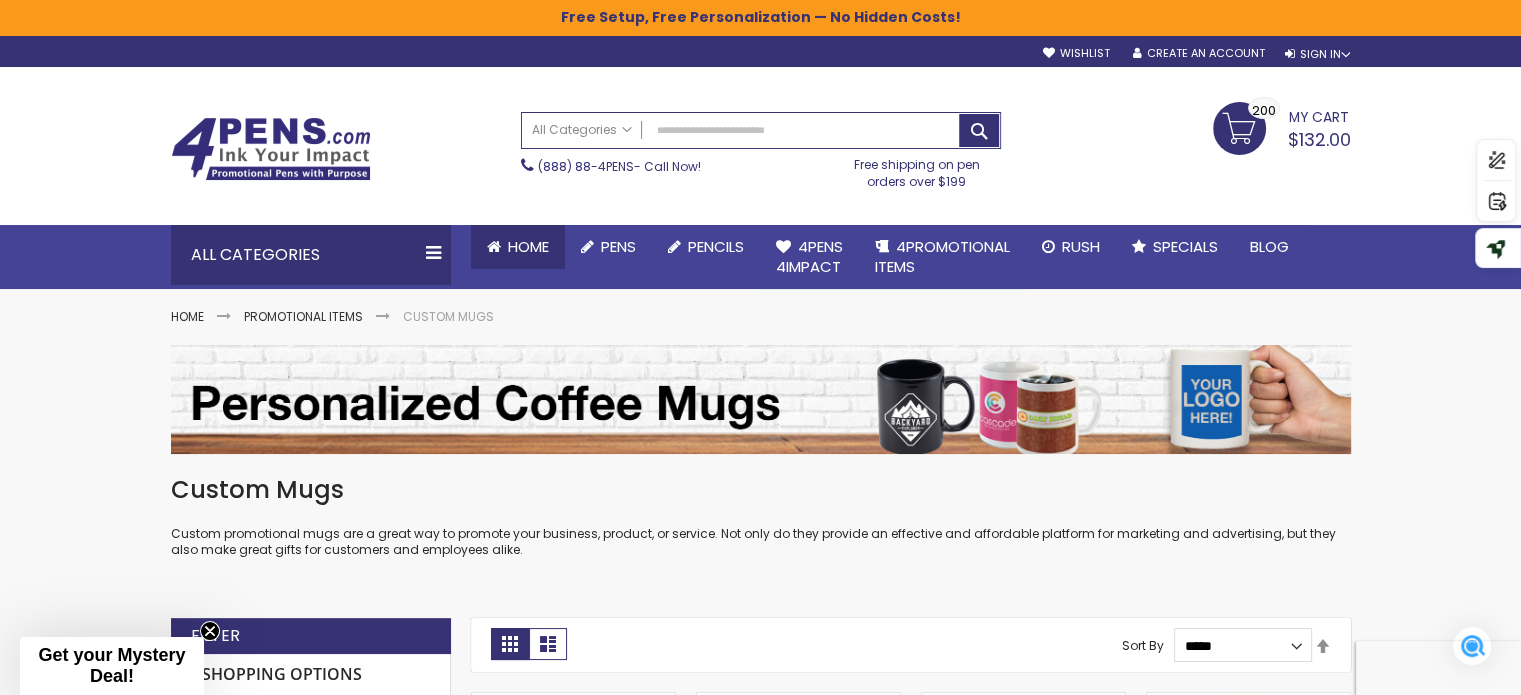 click on "Home" at bounding box center [528, 246] 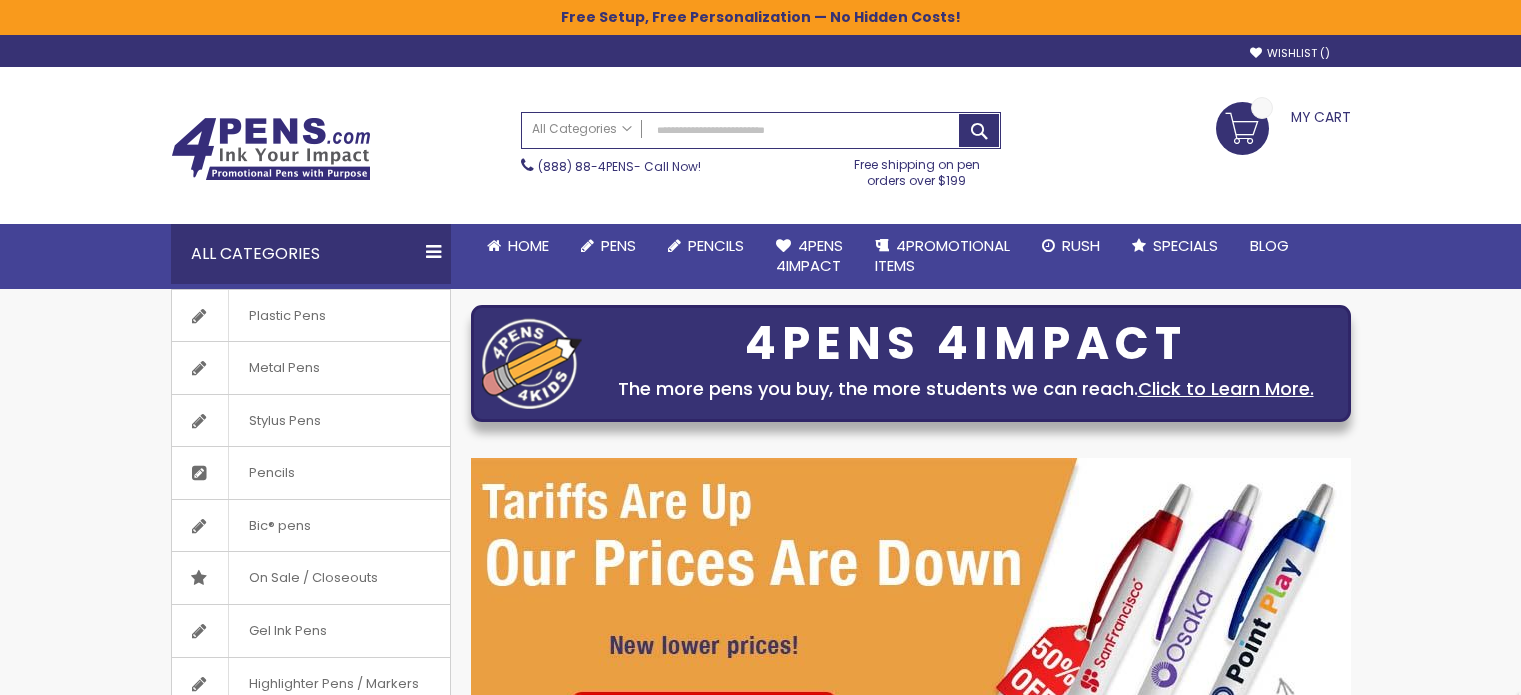 scroll, scrollTop: 0, scrollLeft: 0, axis: both 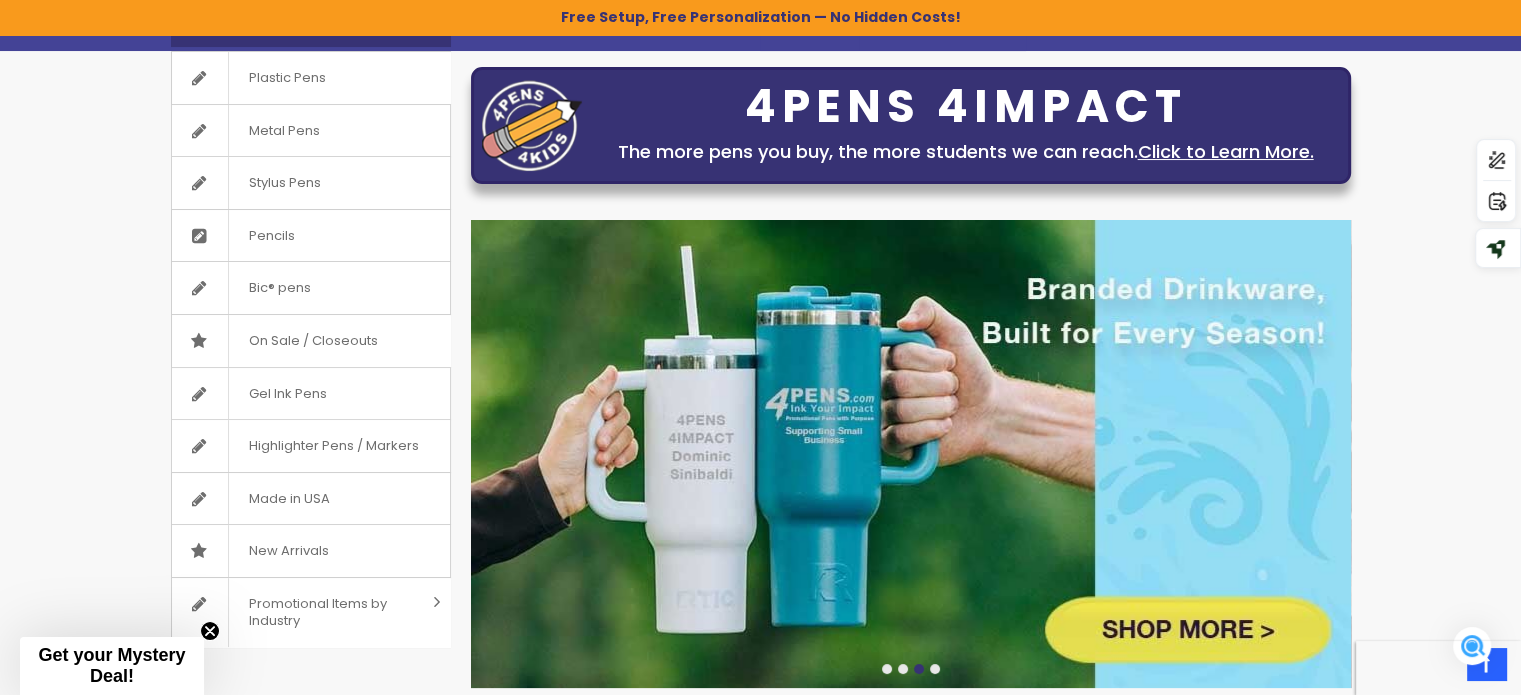 click at bounding box center (911, 454) 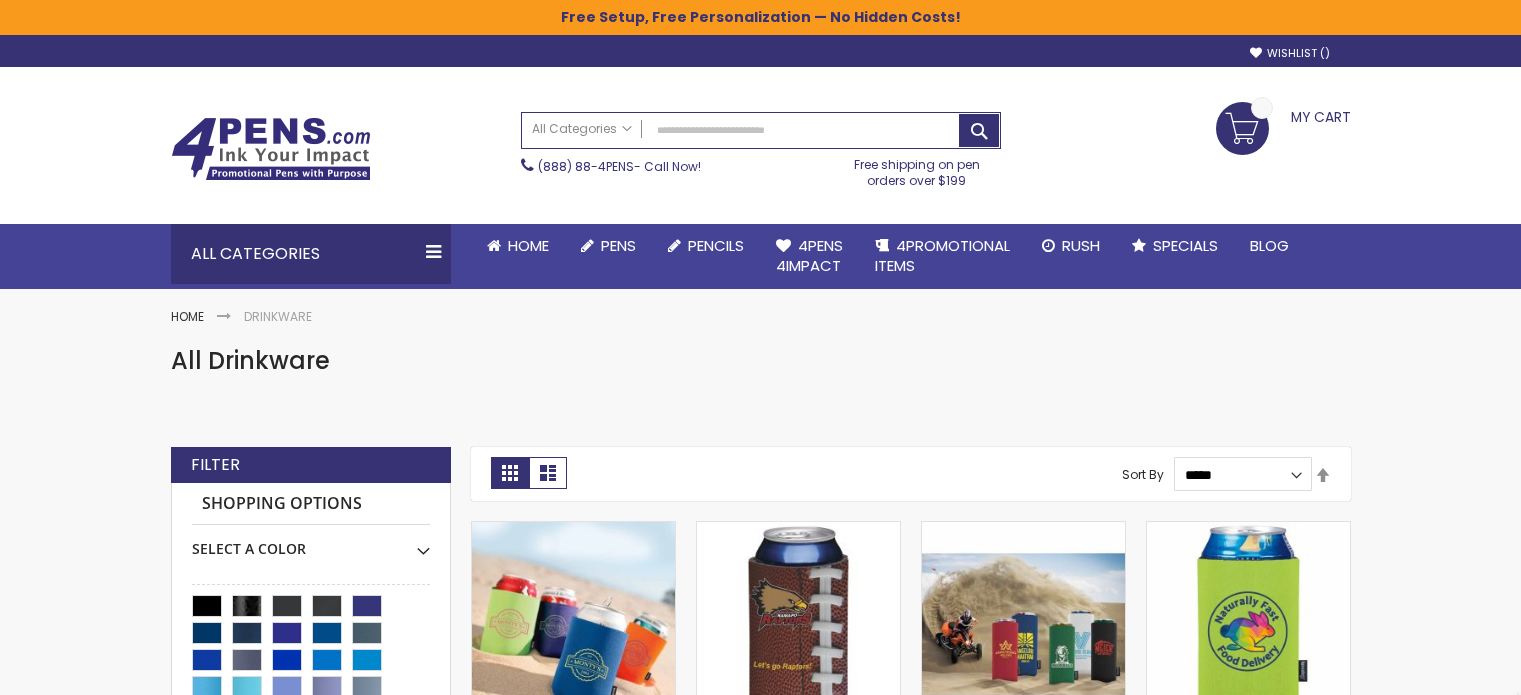 scroll, scrollTop: 0, scrollLeft: 0, axis: both 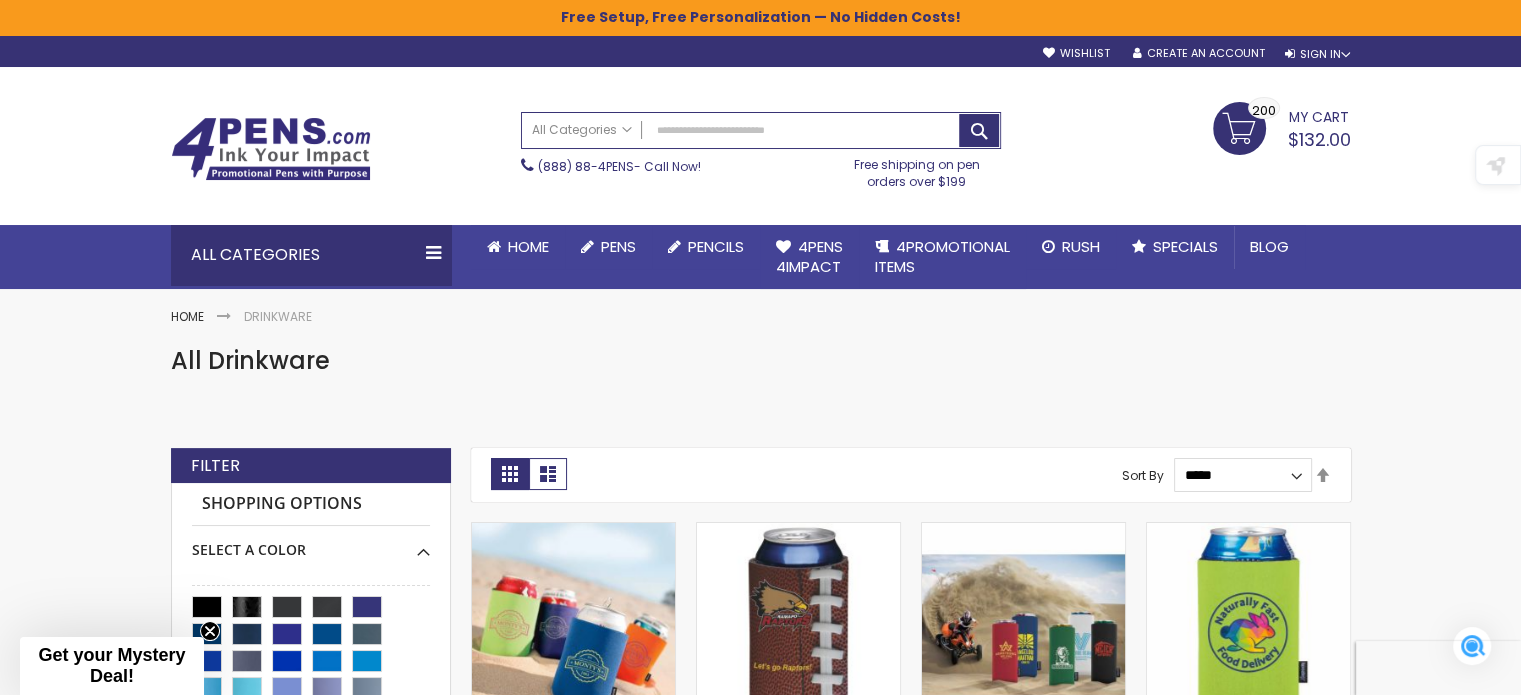 click on "My Cart
$132.00
200
200
items" at bounding box center [1282, 127] 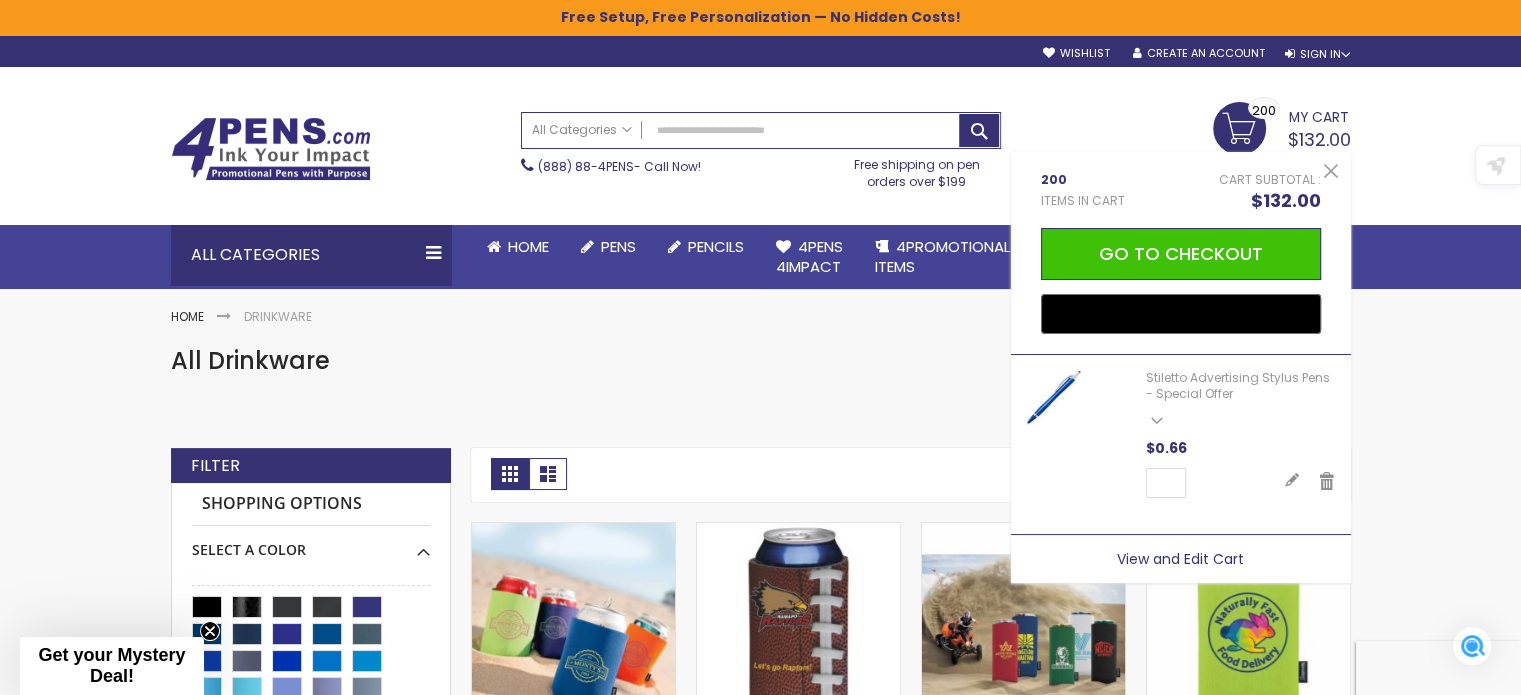 click on "View and Edit Cart" at bounding box center [1180, 559] 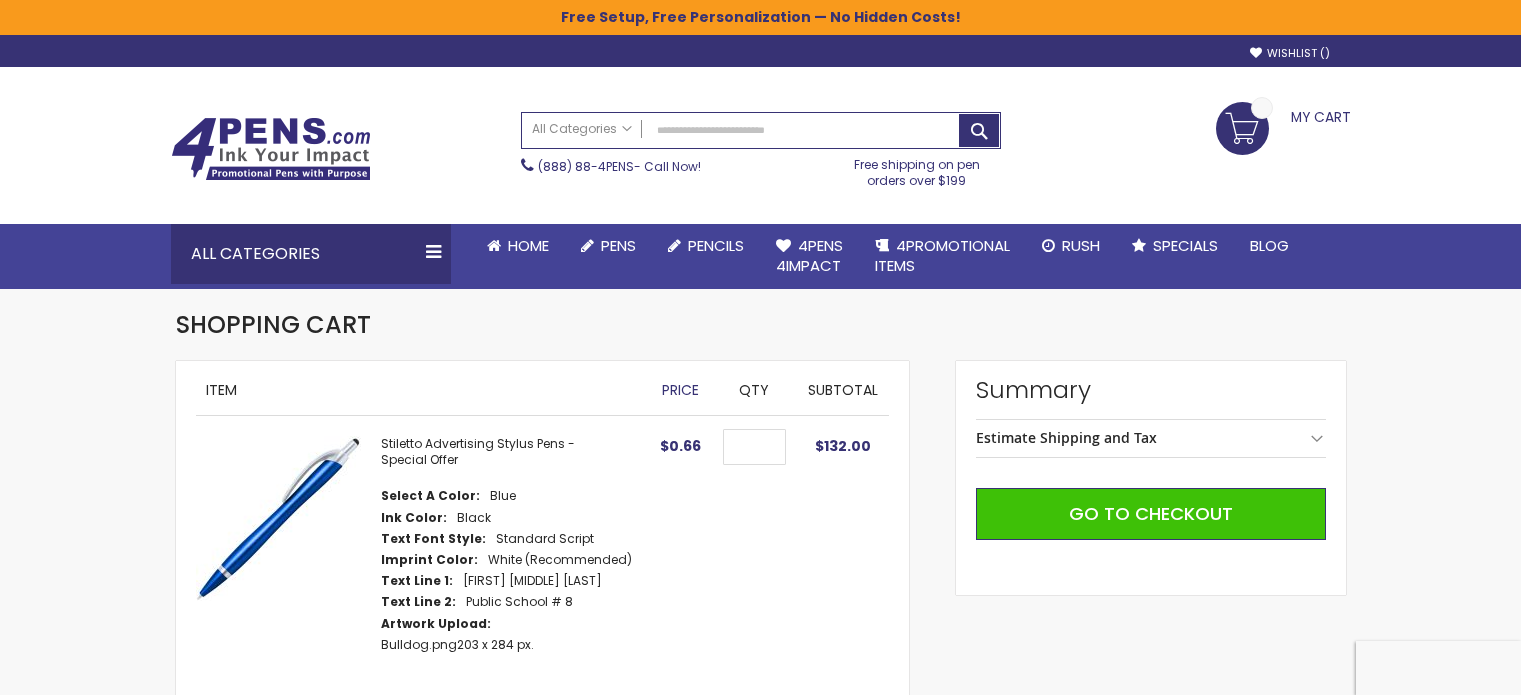 scroll, scrollTop: 0, scrollLeft: 0, axis: both 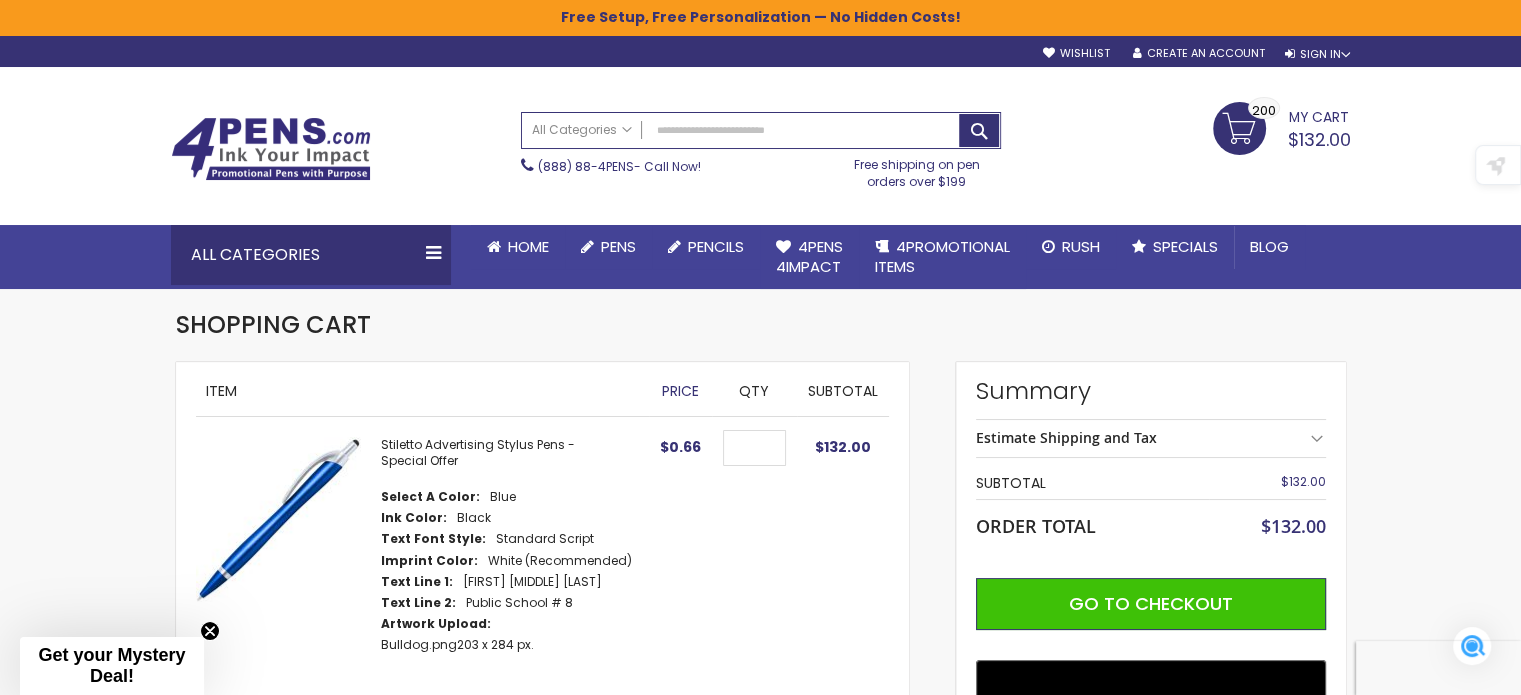 click on "Get your Mystery Deal!" at bounding box center (111, 665) 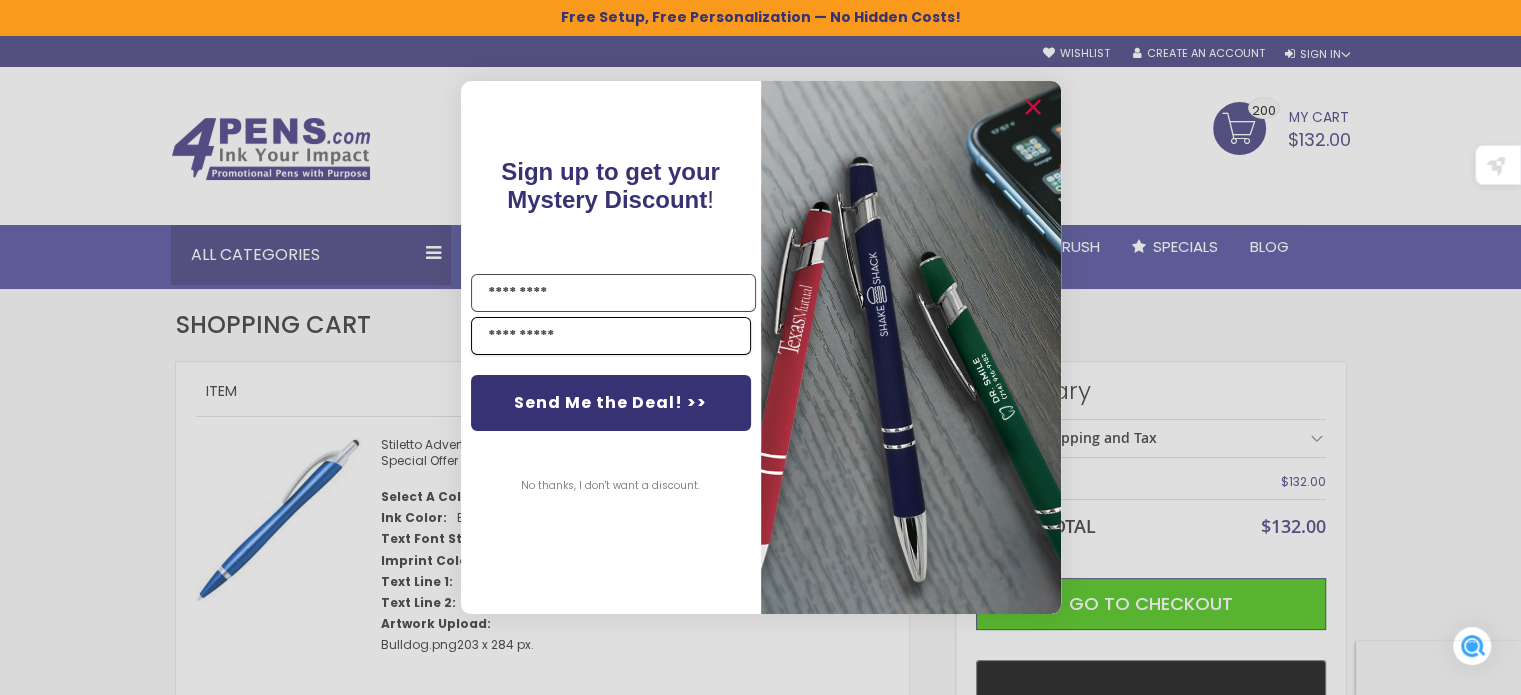 click at bounding box center (611, 336) 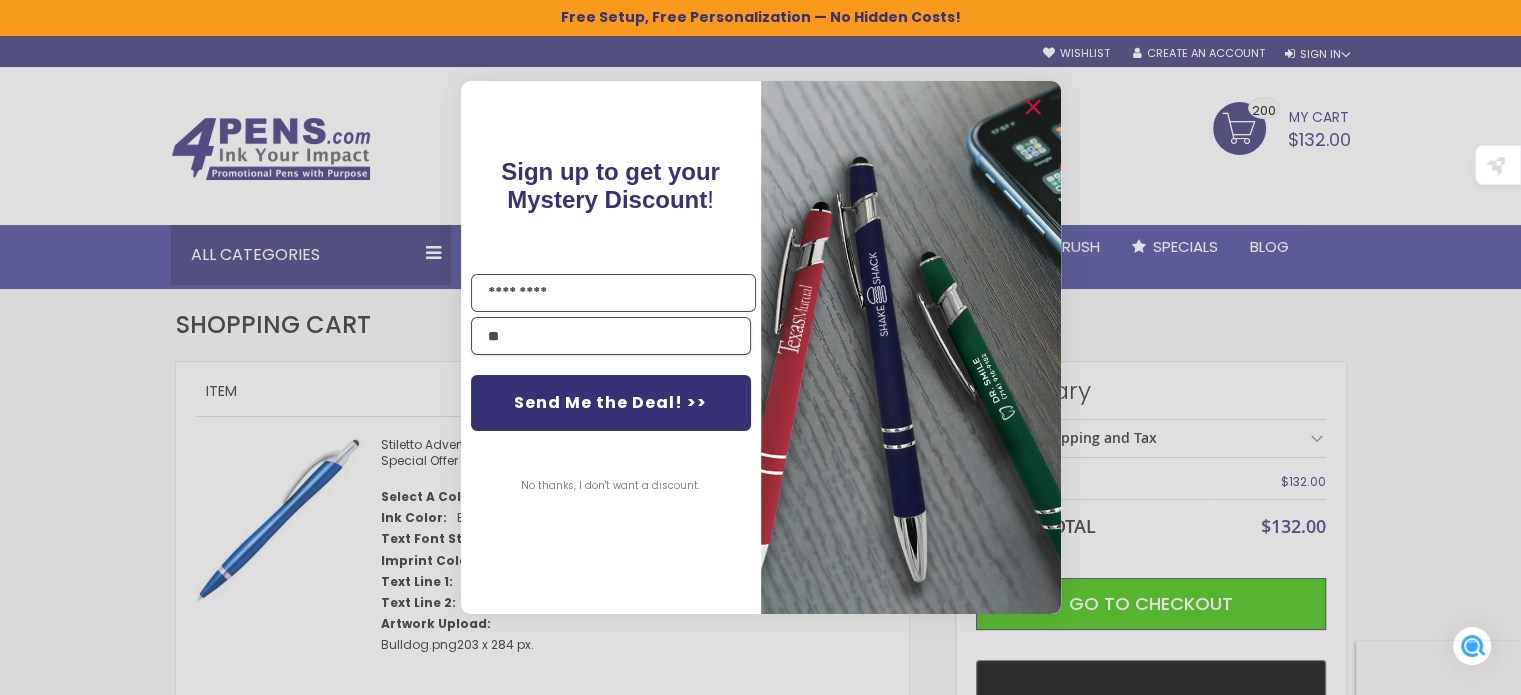 type on "*" 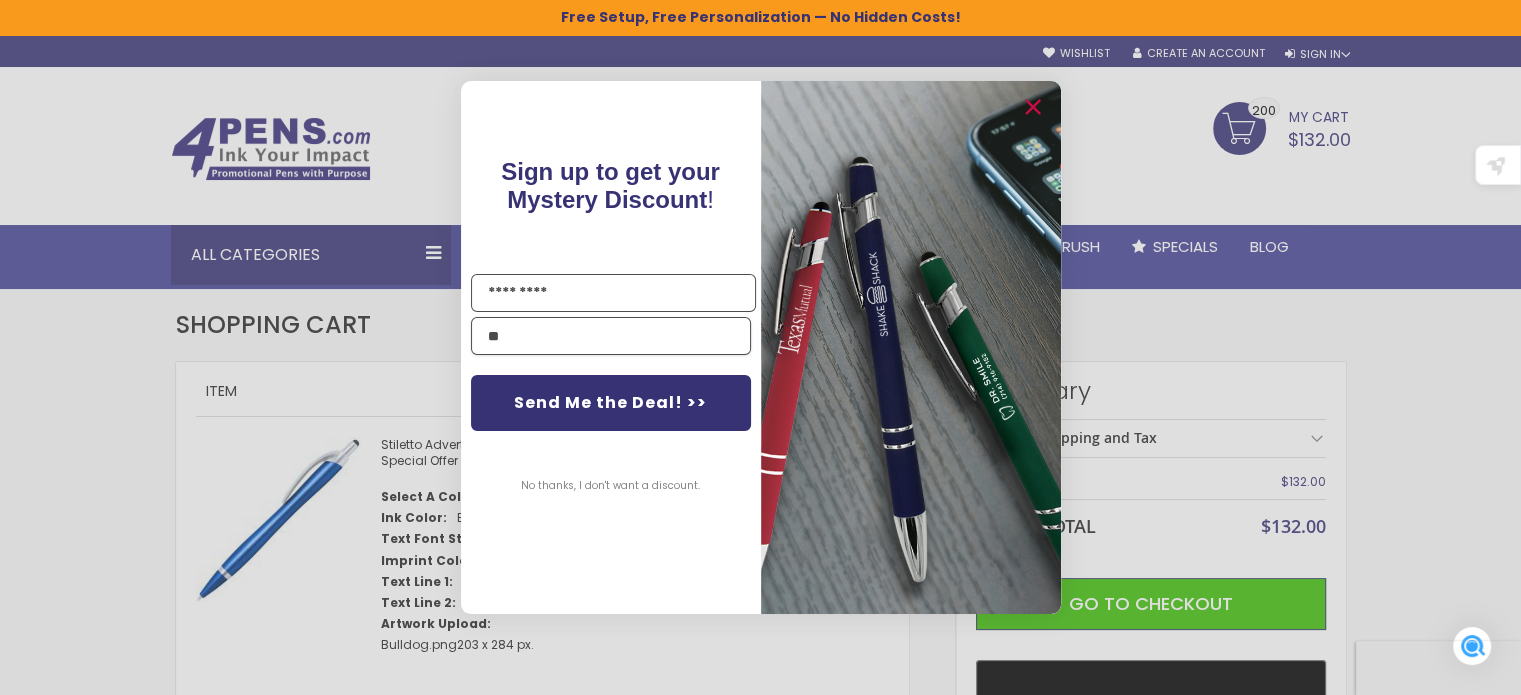 type on "*" 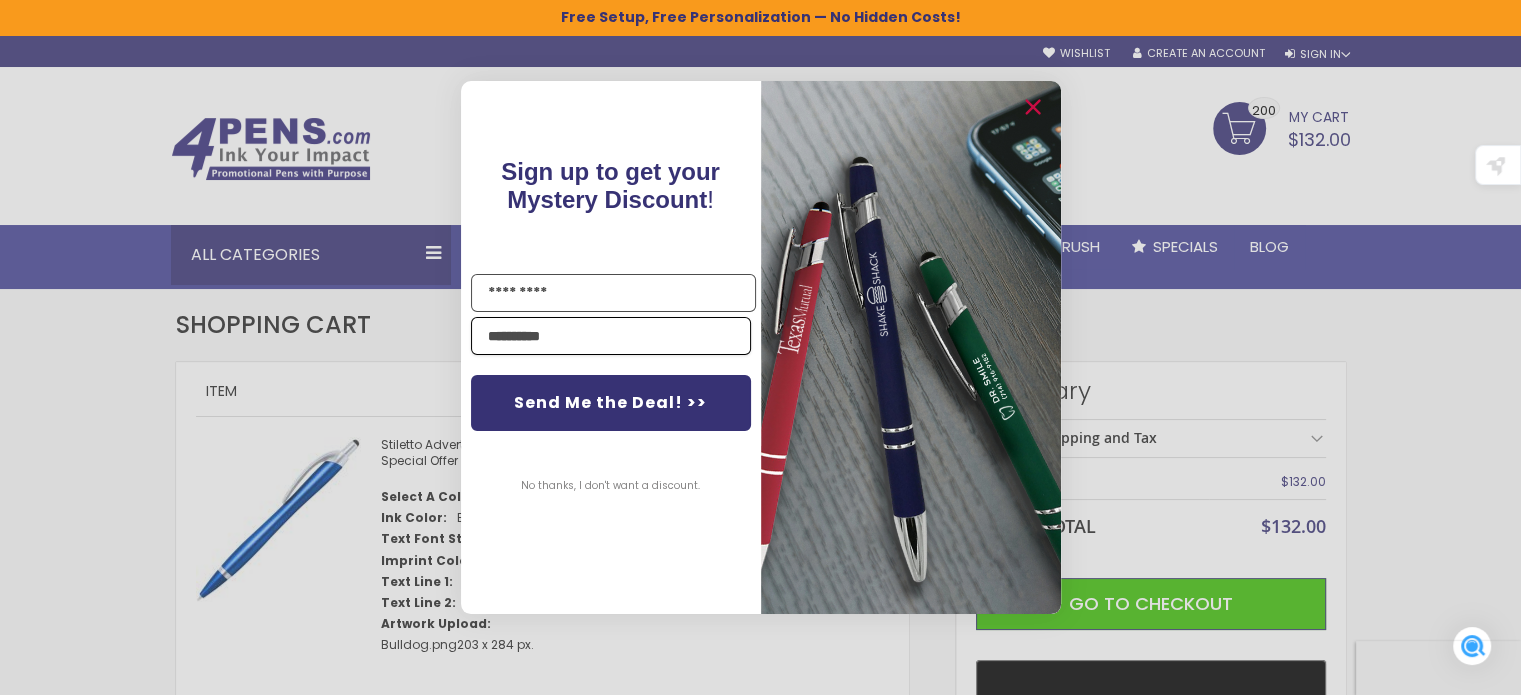 type on "**********" 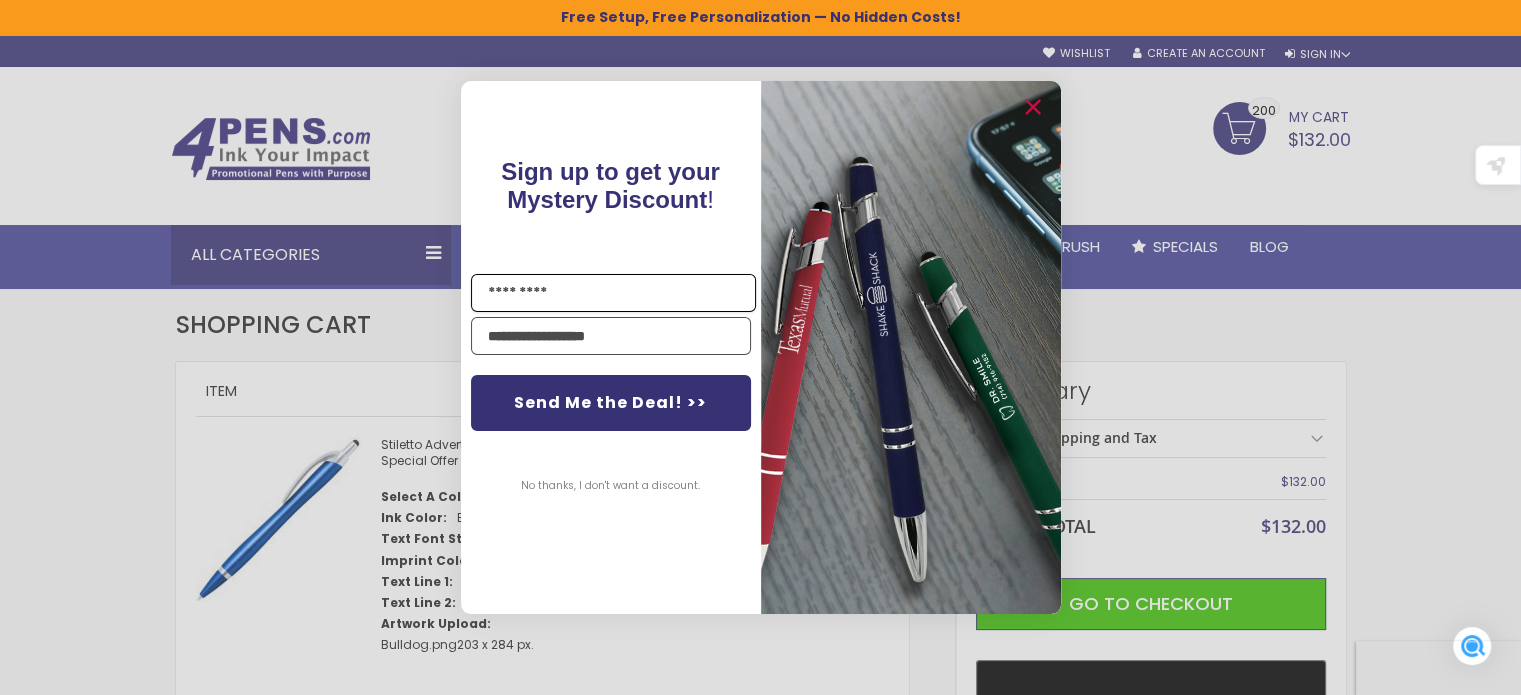 click on "Name" at bounding box center (613, 293) 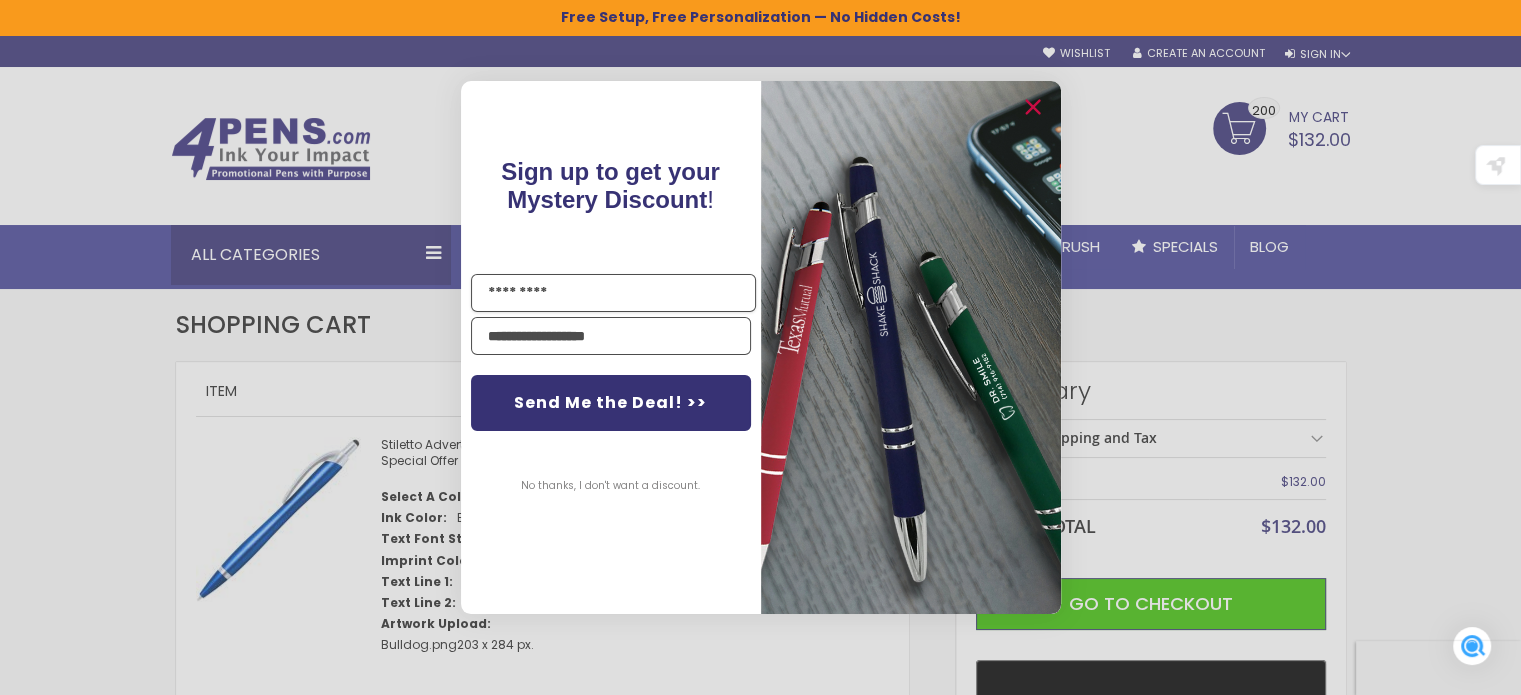 type on "*******" 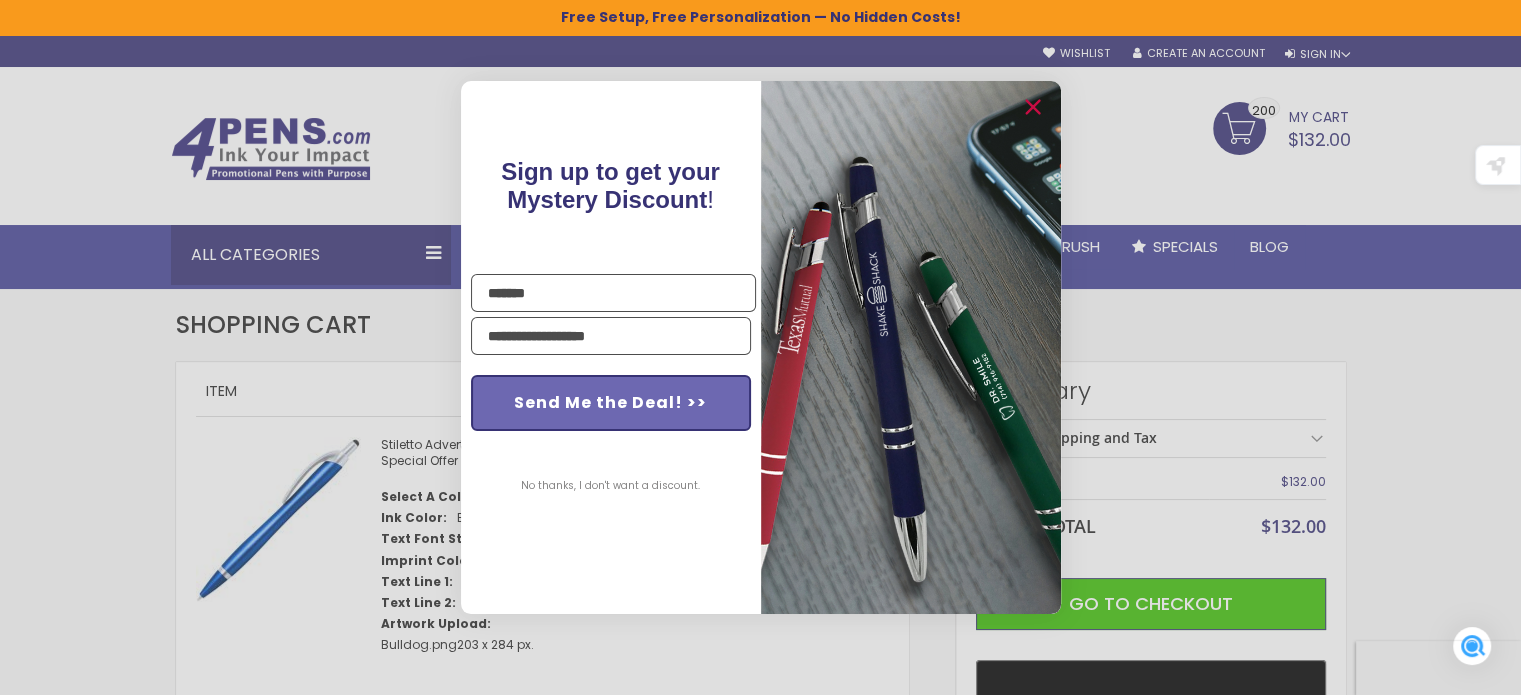click on "Send Me the Deal! >>" at bounding box center (611, 403) 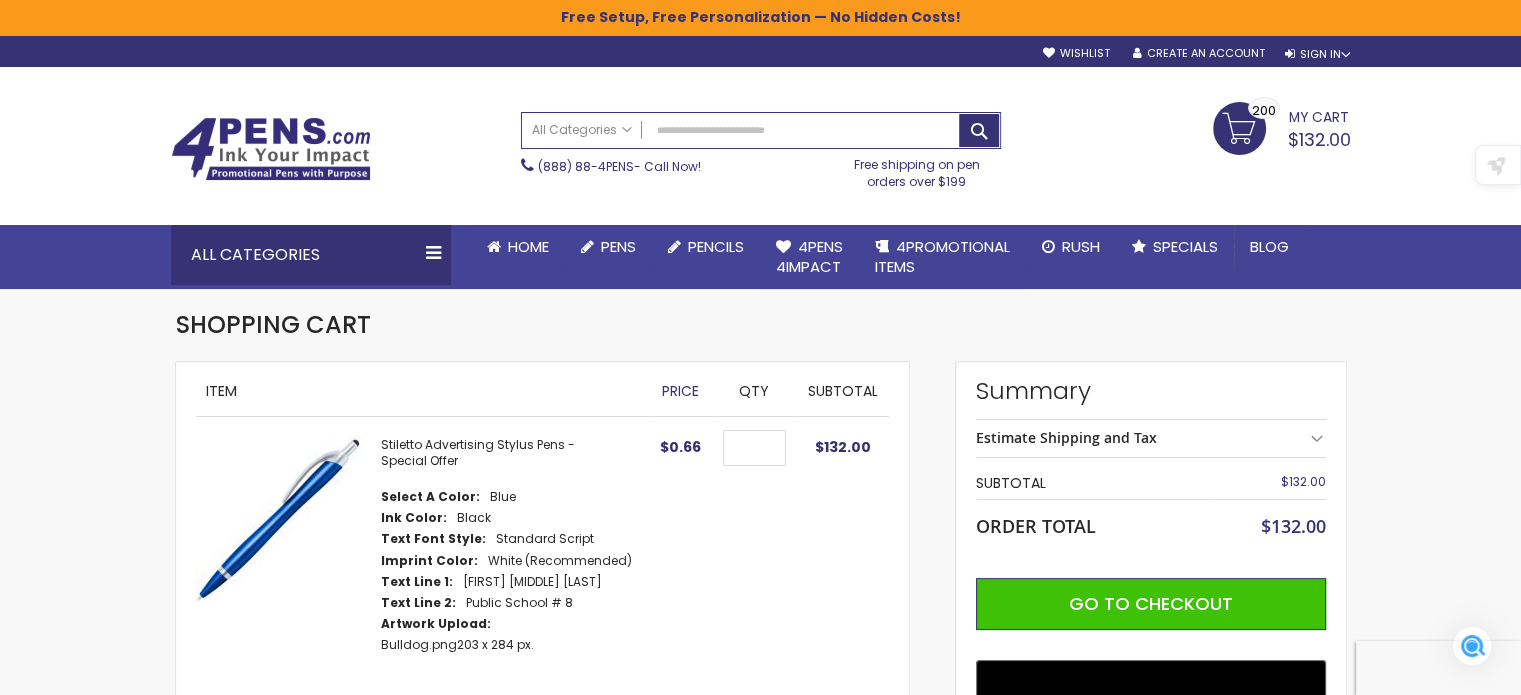 click on "Close dialog Thank You!
Check your inbox for your code! ******" at bounding box center [760, 347] 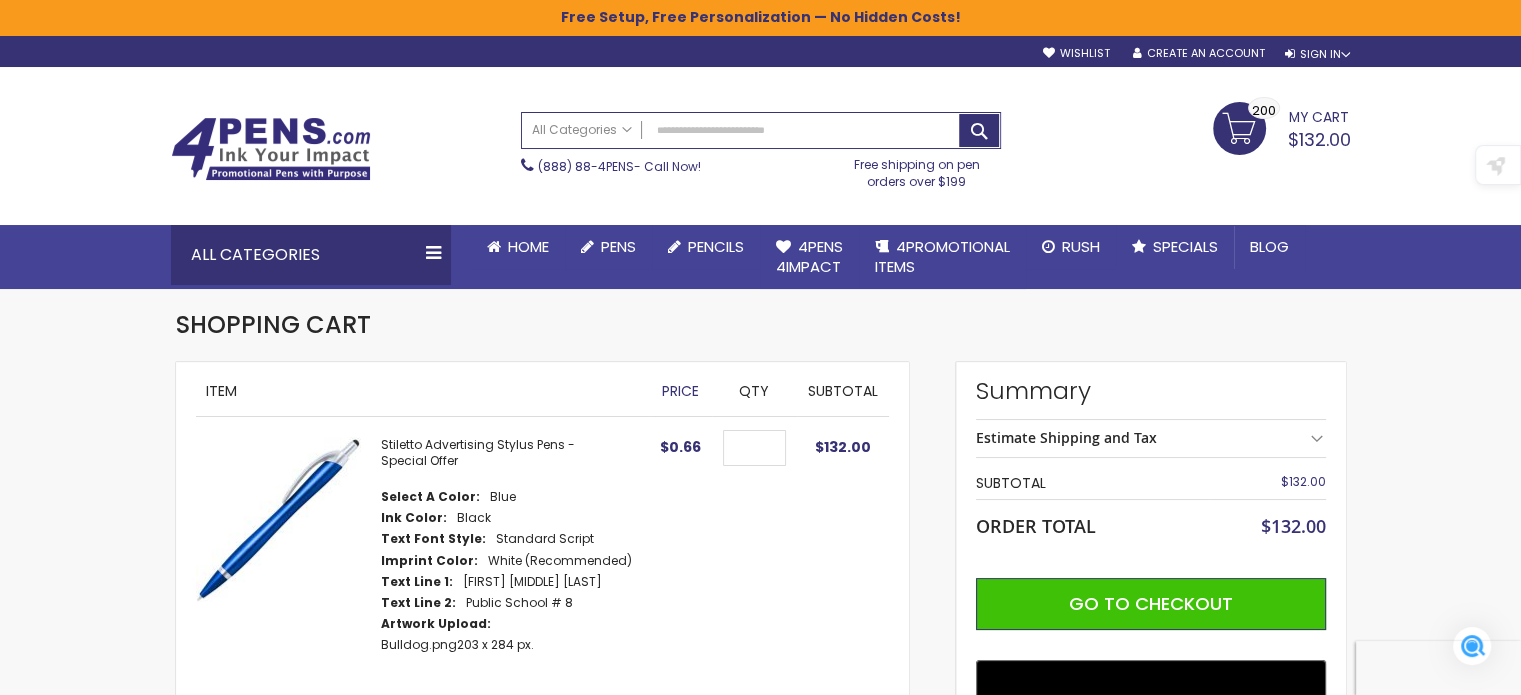 click on "My Cart
$132.00
200
200
items" at bounding box center (1282, 127) 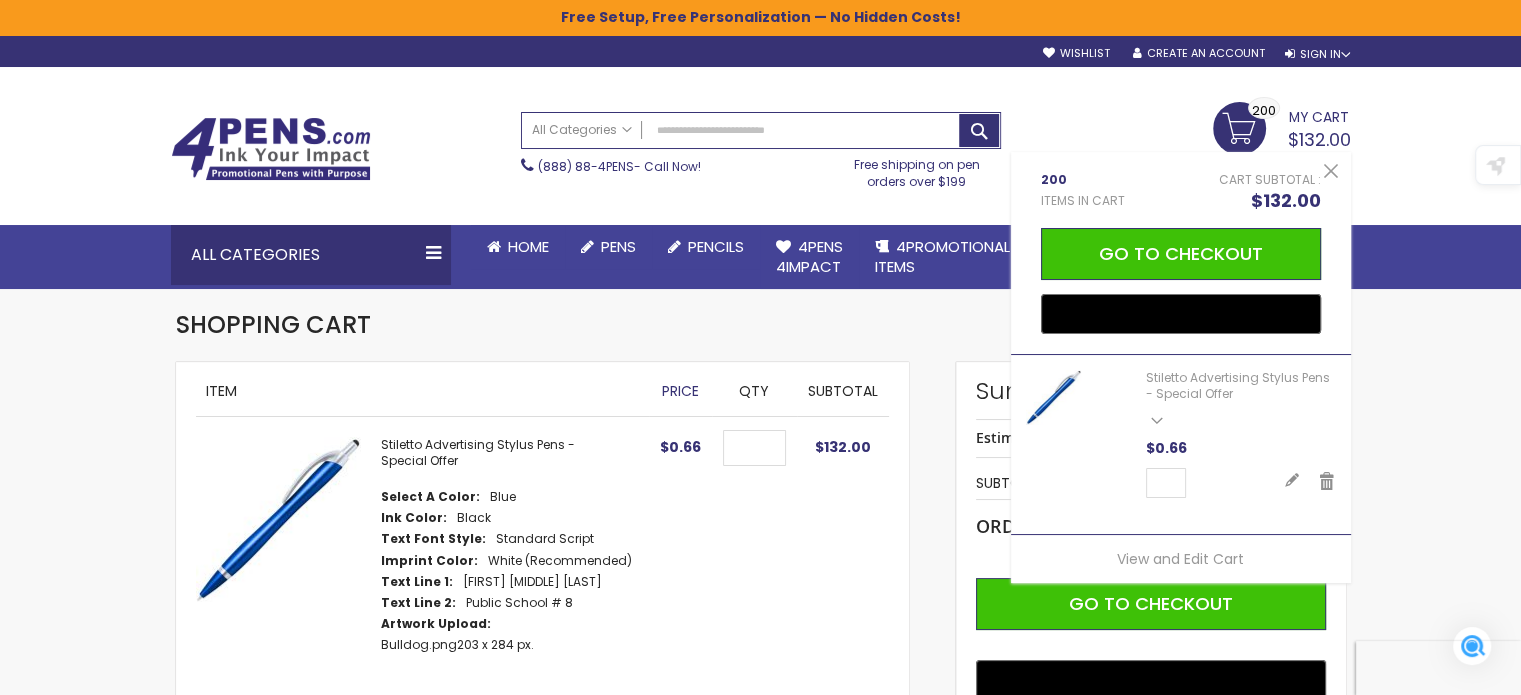 click on "My Cart
$132.00
200
200
items" at bounding box center [1282, 127] 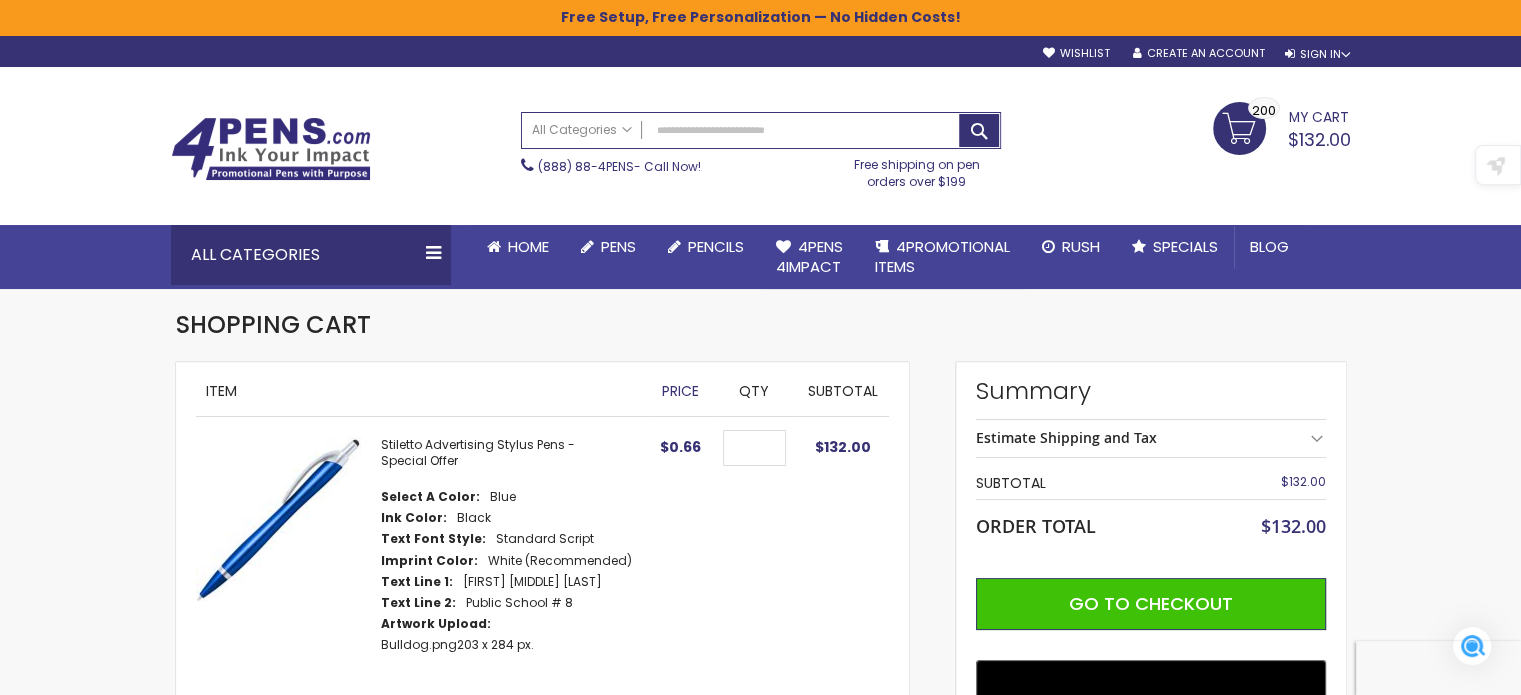 click on "My Cart
$132.00
200
200
items" at bounding box center [1282, 127] 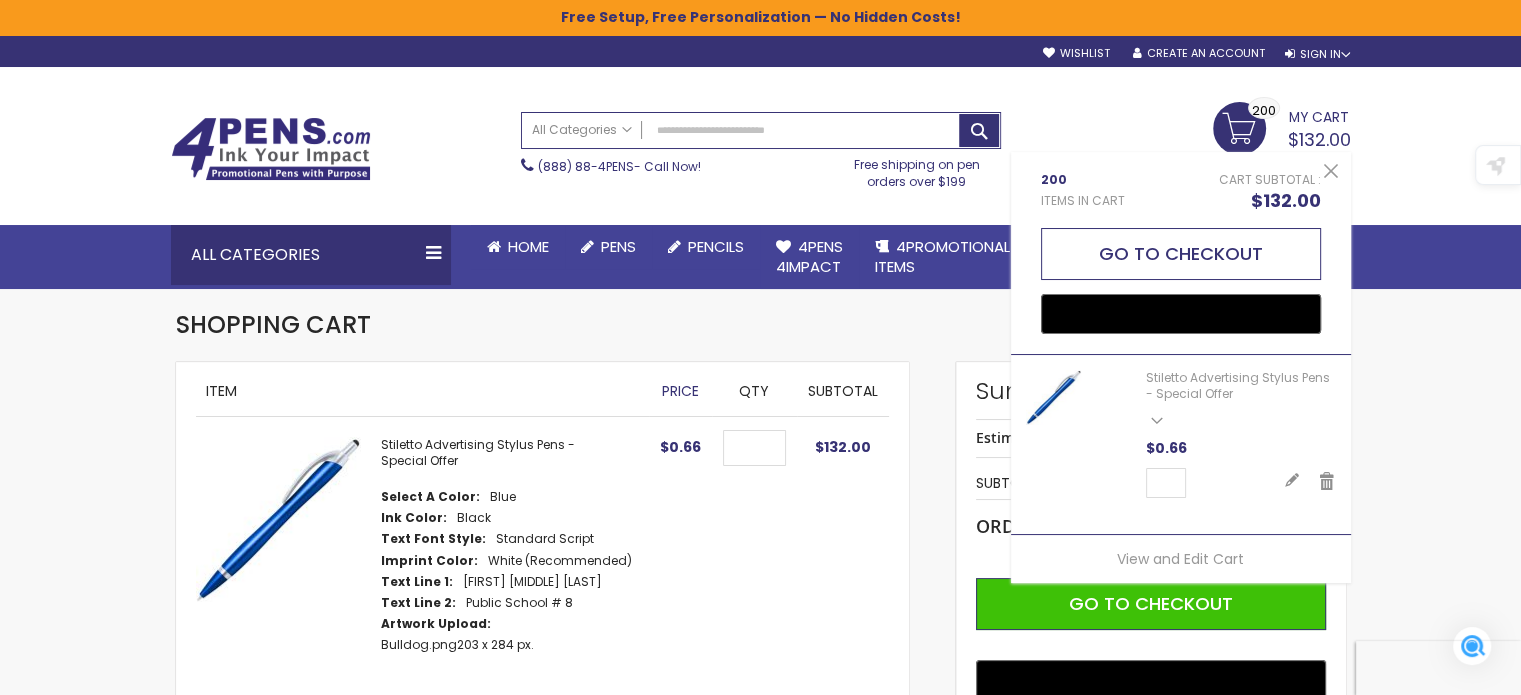 click on "Go to Checkout" at bounding box center (1181, 254) 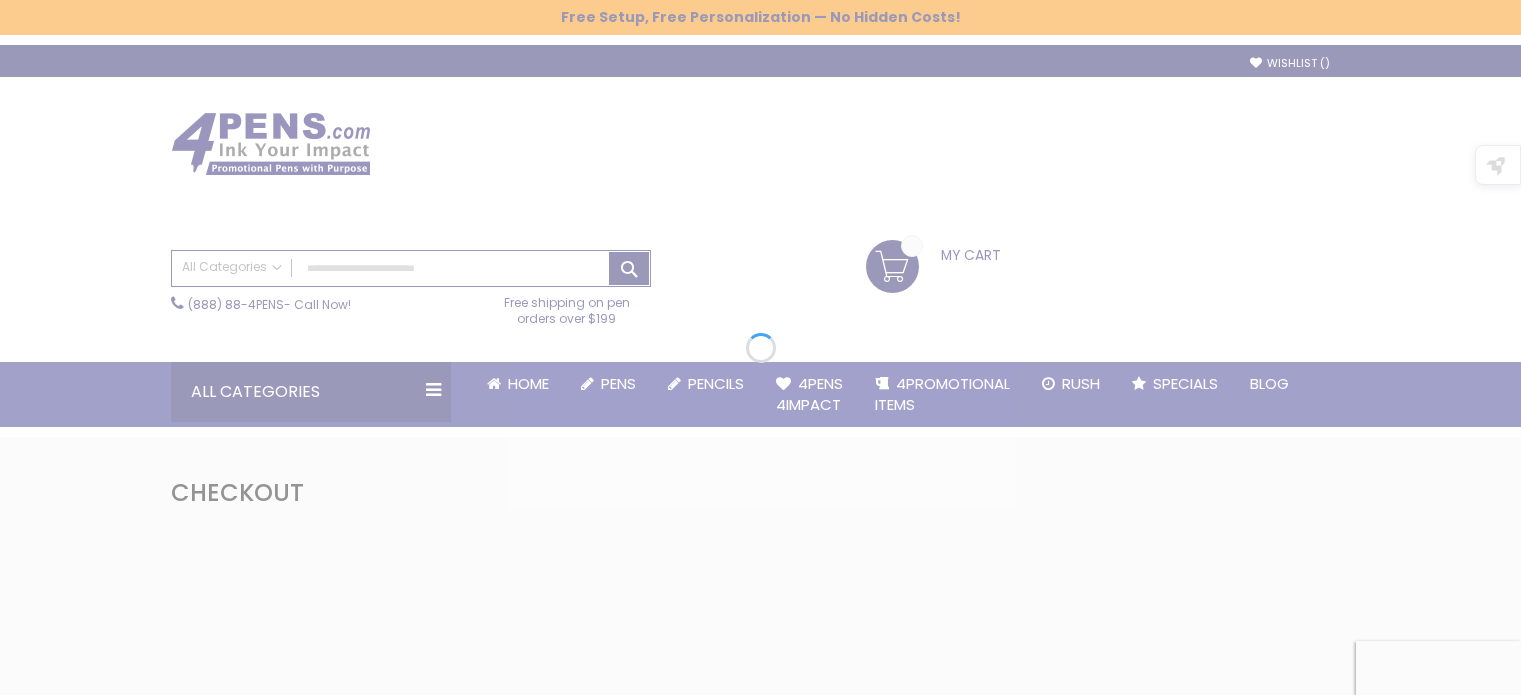 scroll, scrollTop: 0, scrollLeft: 0, axis: both 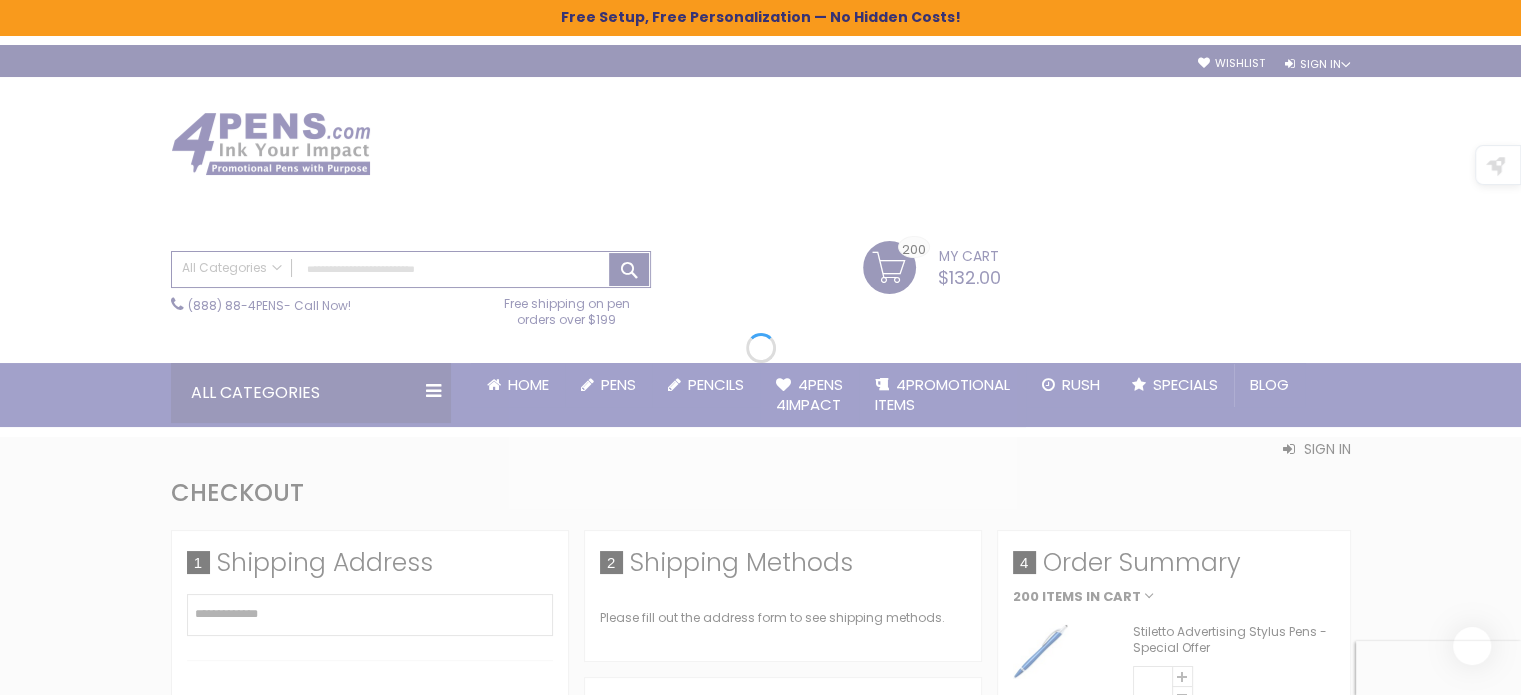 select on "*" 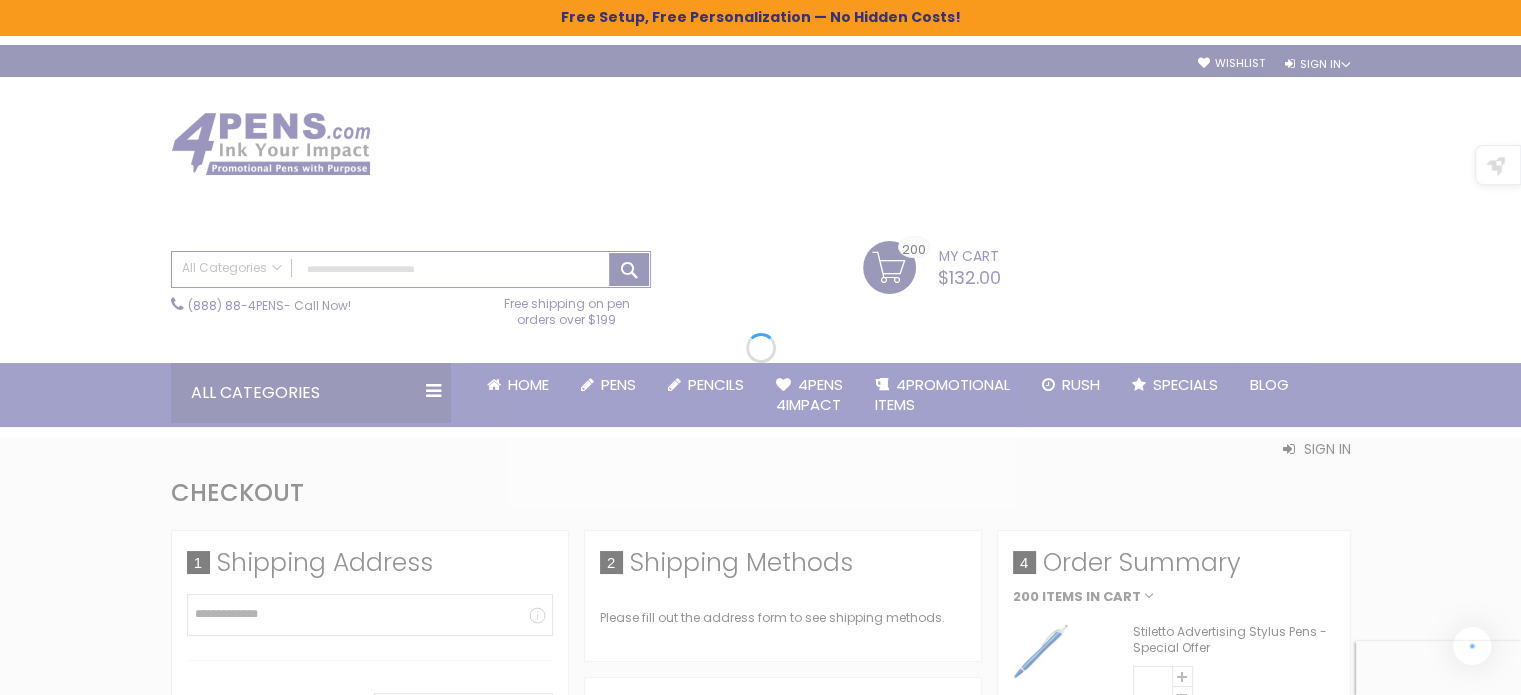 type 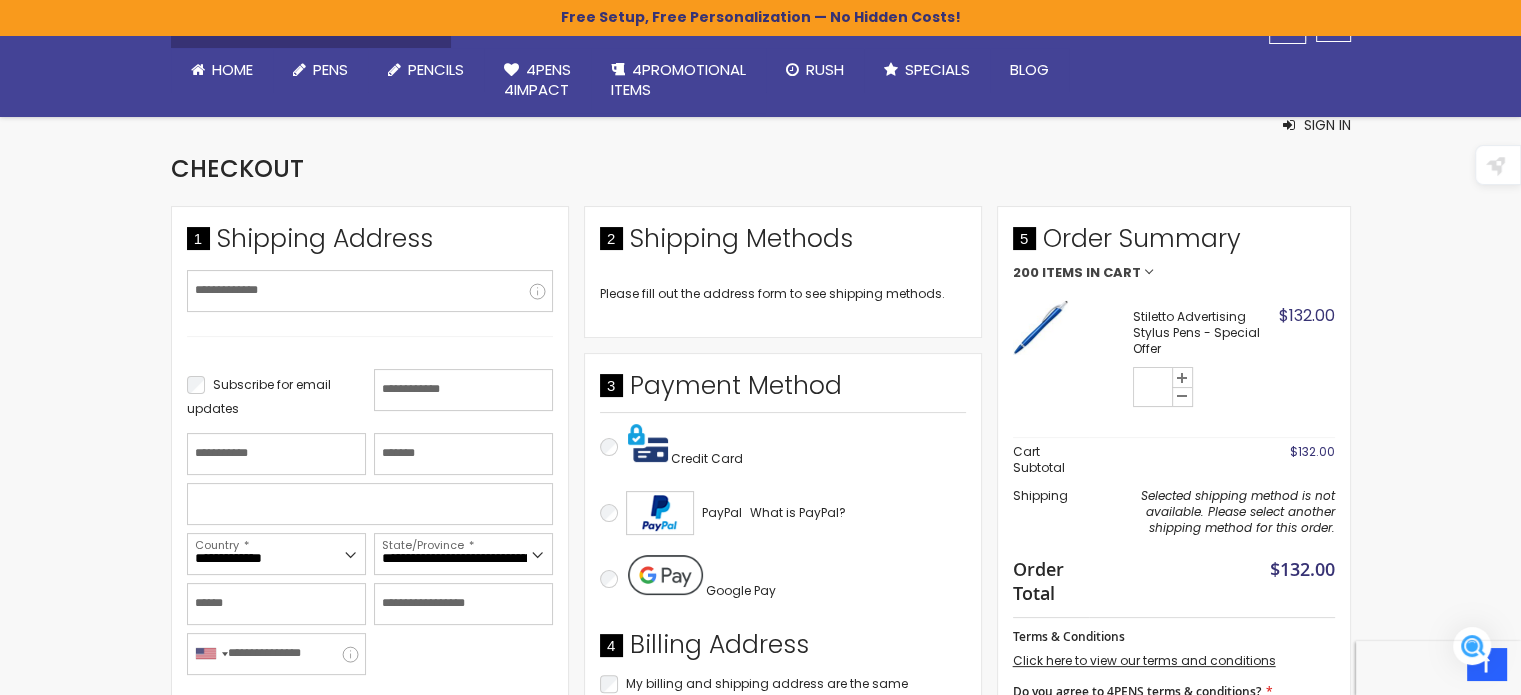 scroll, scrollTop: 368, scrollLeft: 0, axis: vertical 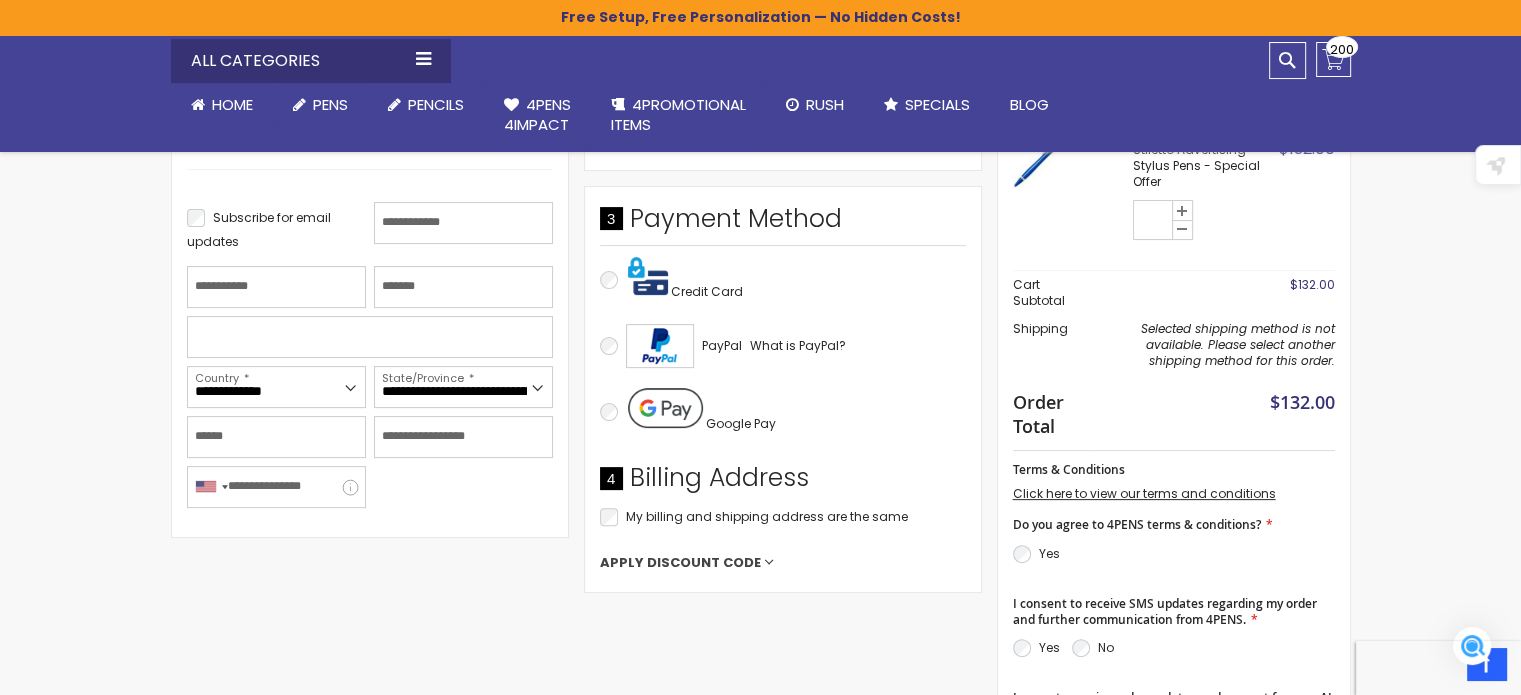 click on "Apply Discount Code" at bounding box center [783, 563] 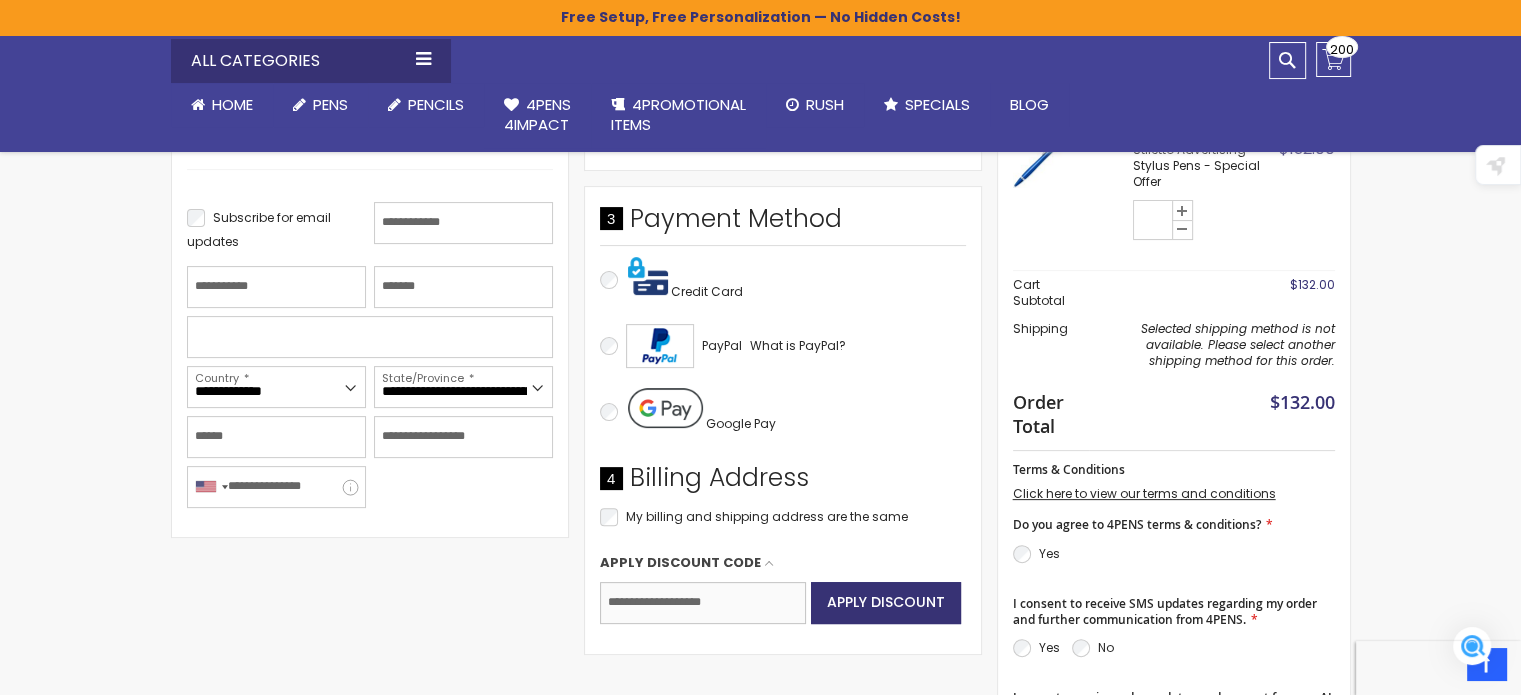 click on "Enter discount code" at bounding box center [703, 603] 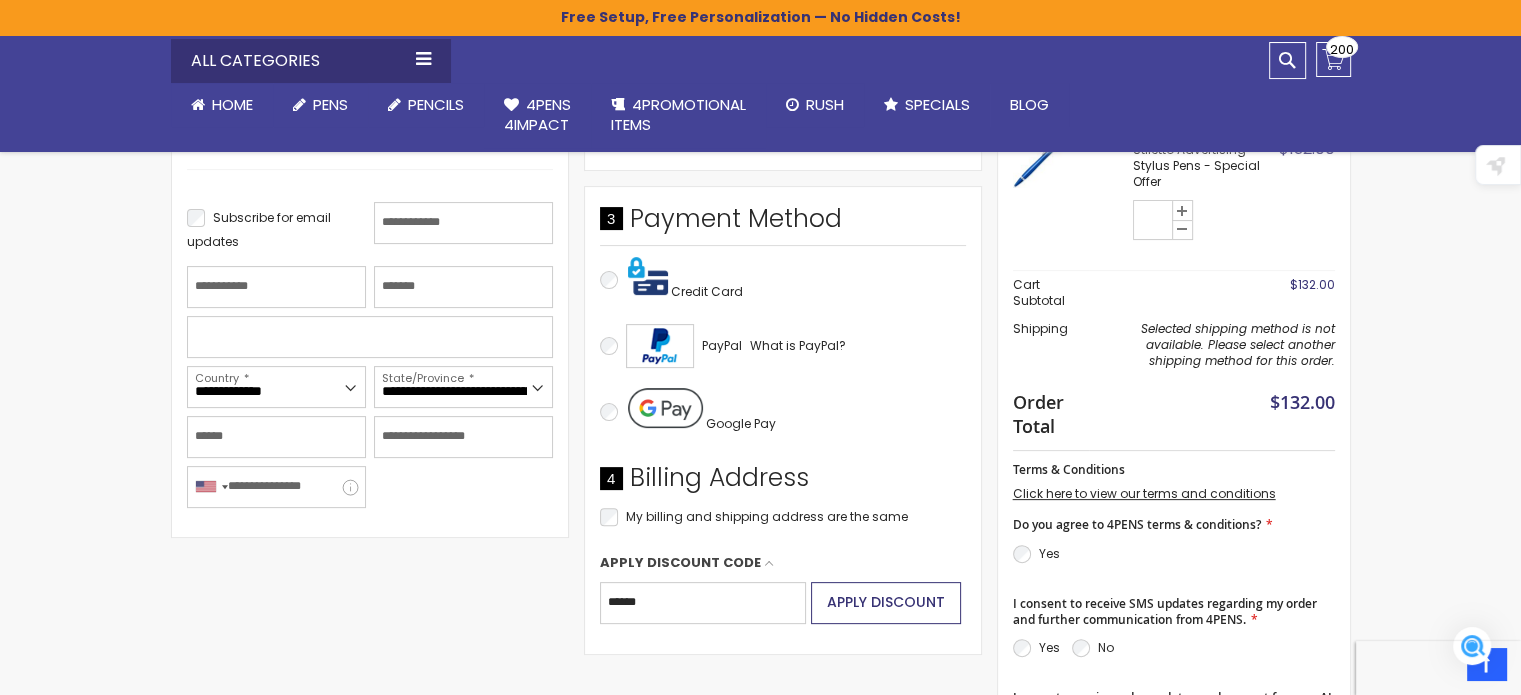 click on "Apply Discount" at bounding box center (886, 602) 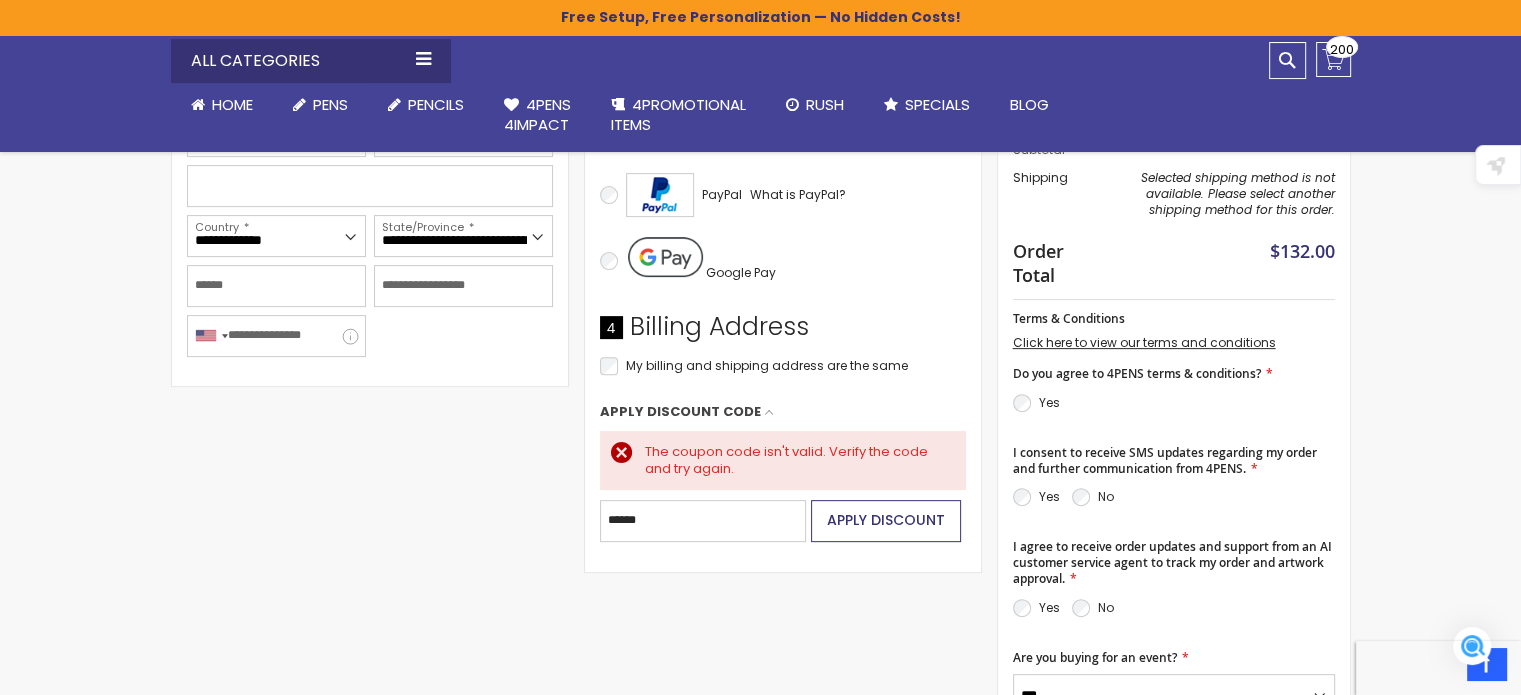 scroll, scrollTop: 629, scrollLeft: 0, axis: vertical 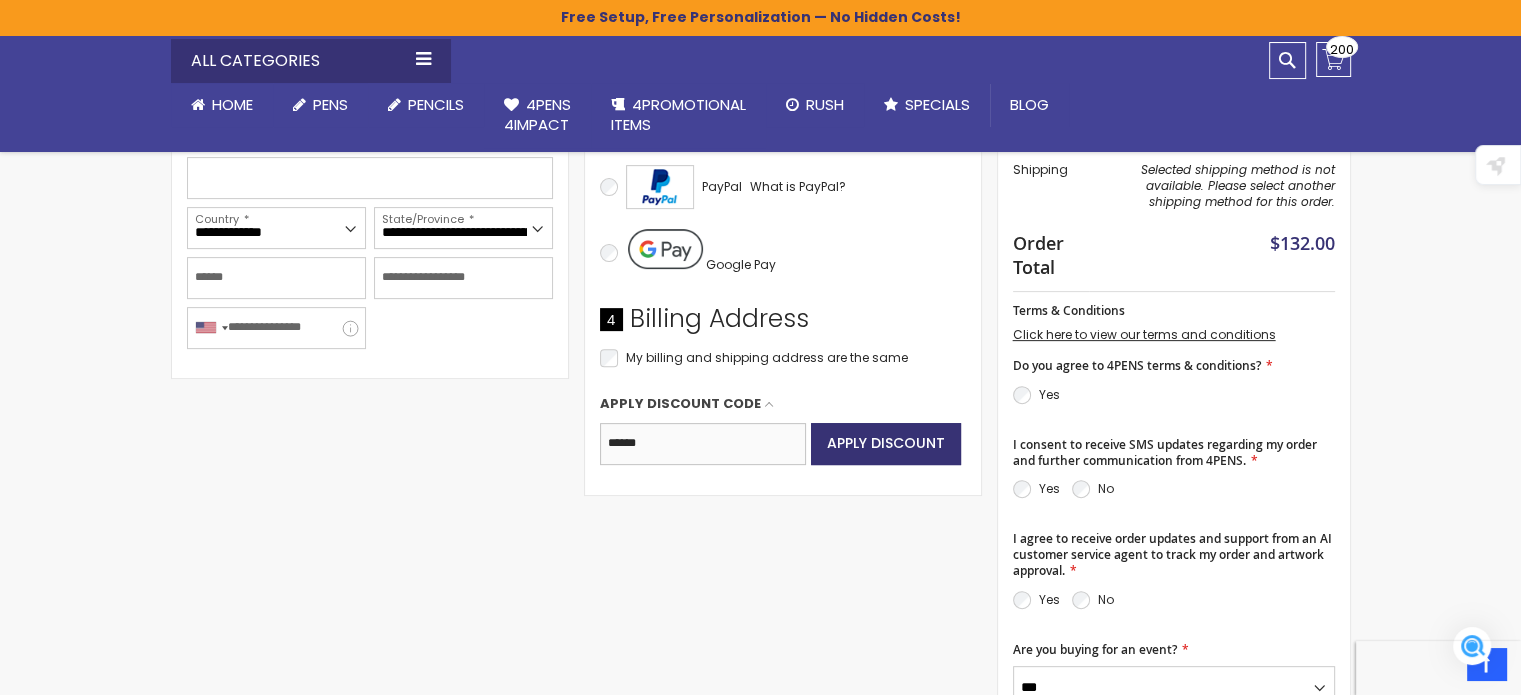 click on "******" at bounding box center [703, 444] 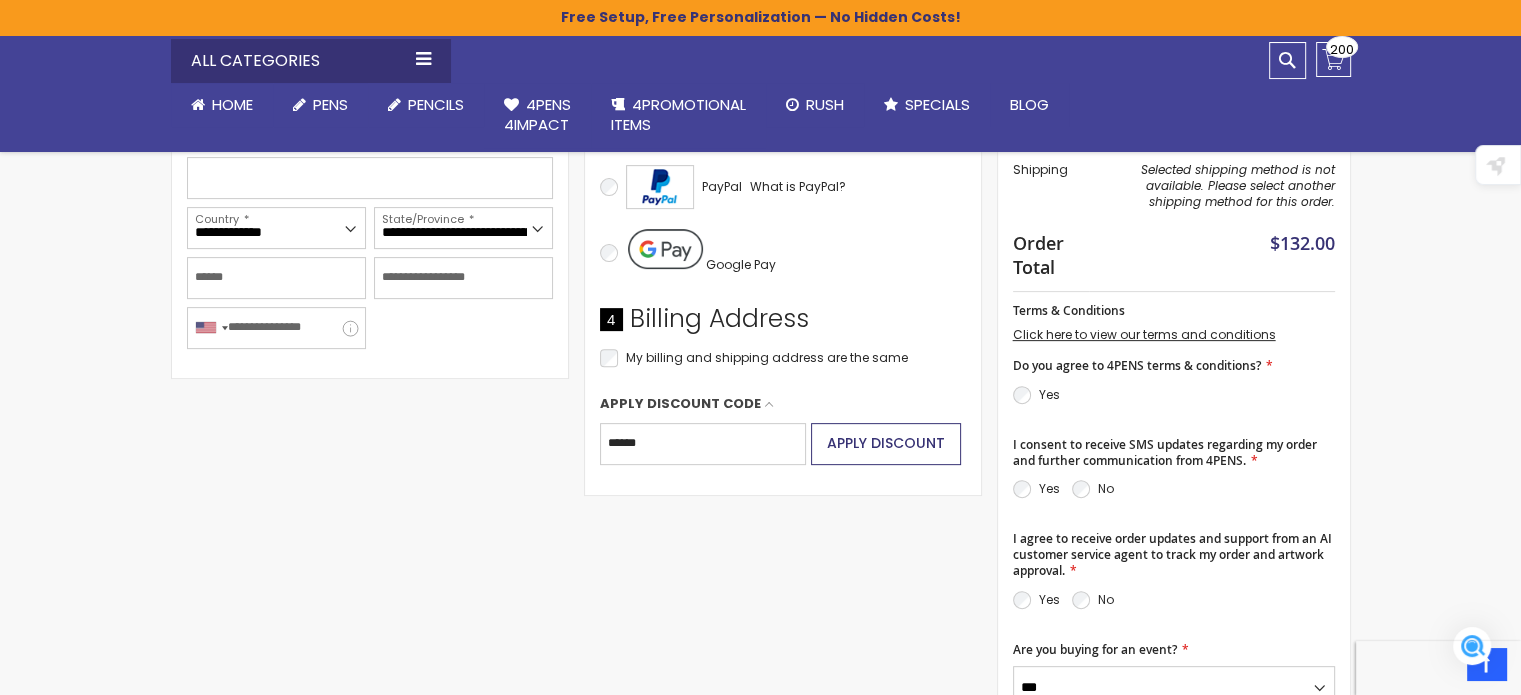 click on "Apply Discount" at bounding box center (886, 443) 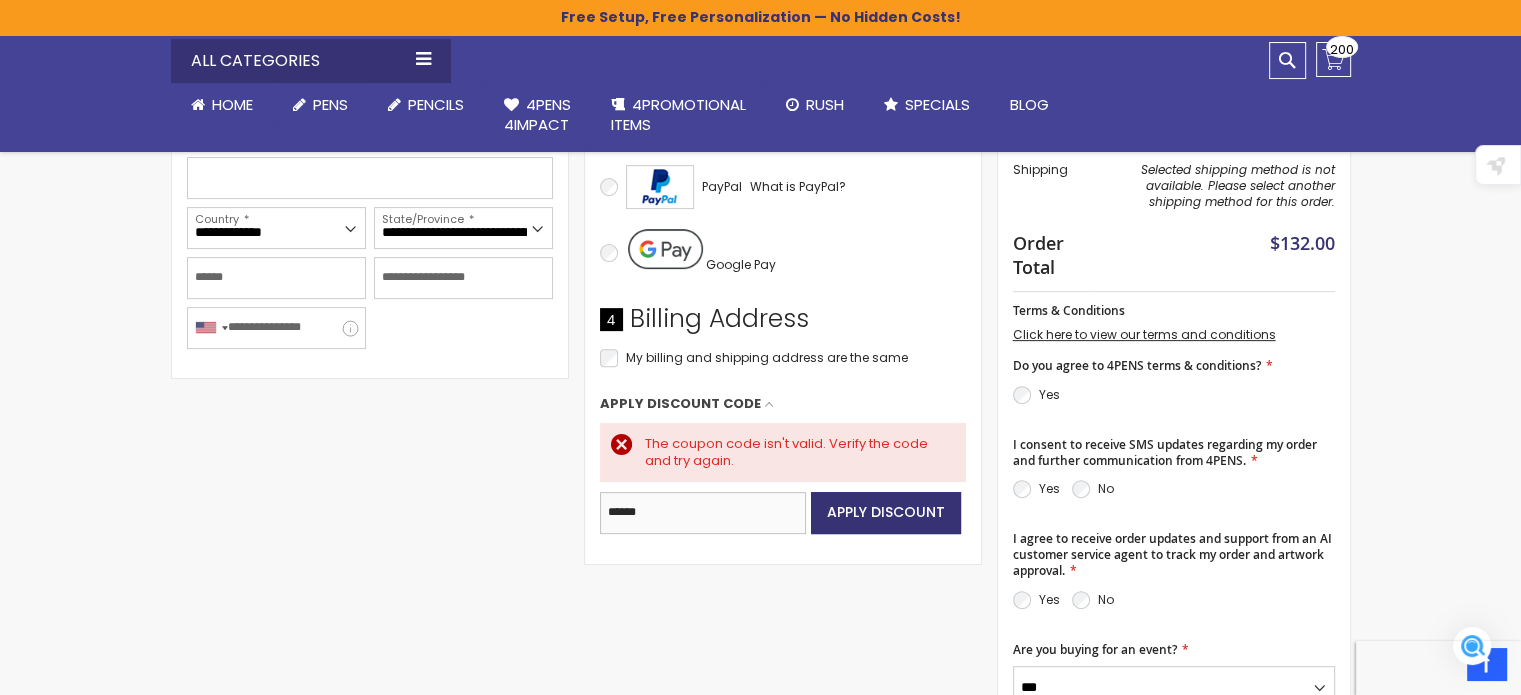click on "******" at bounding box center (703, 513) 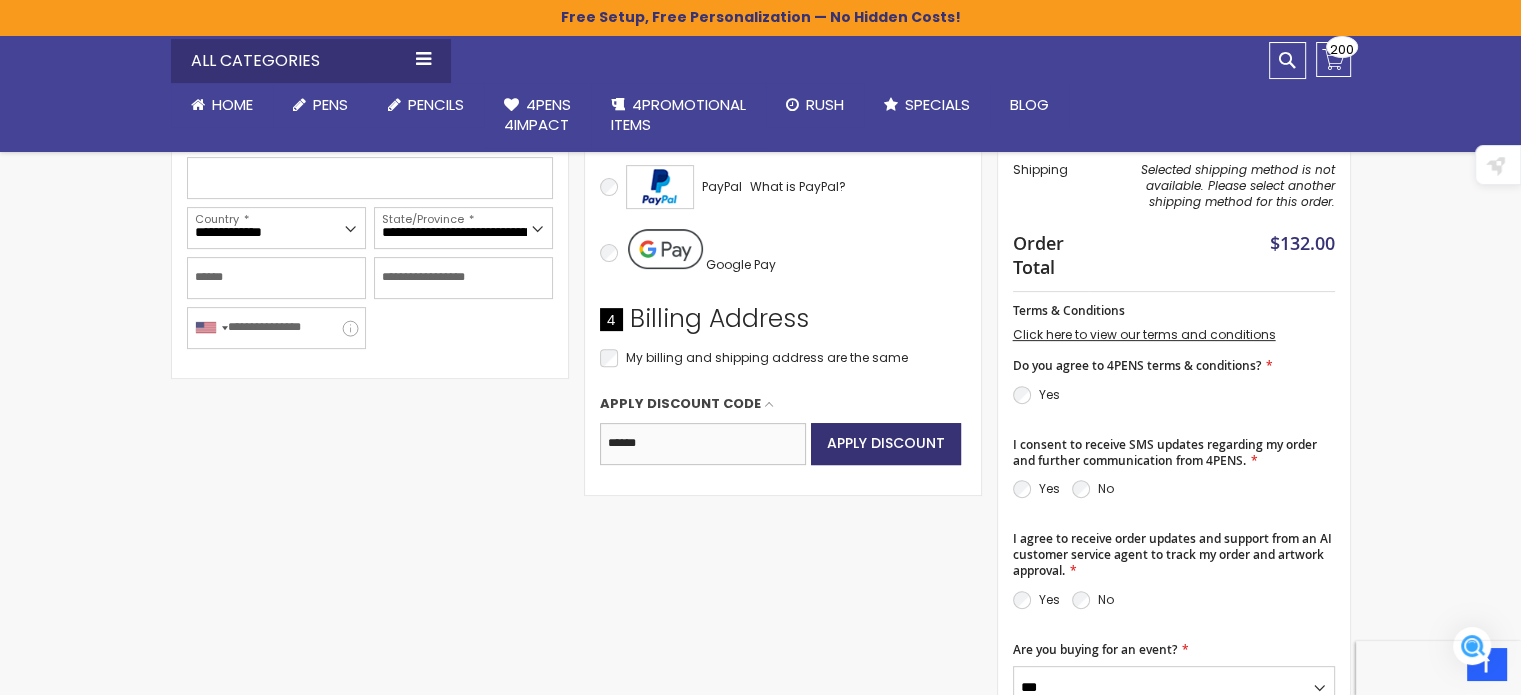 click on "Apply Discount" at bounding box center (886, 444) 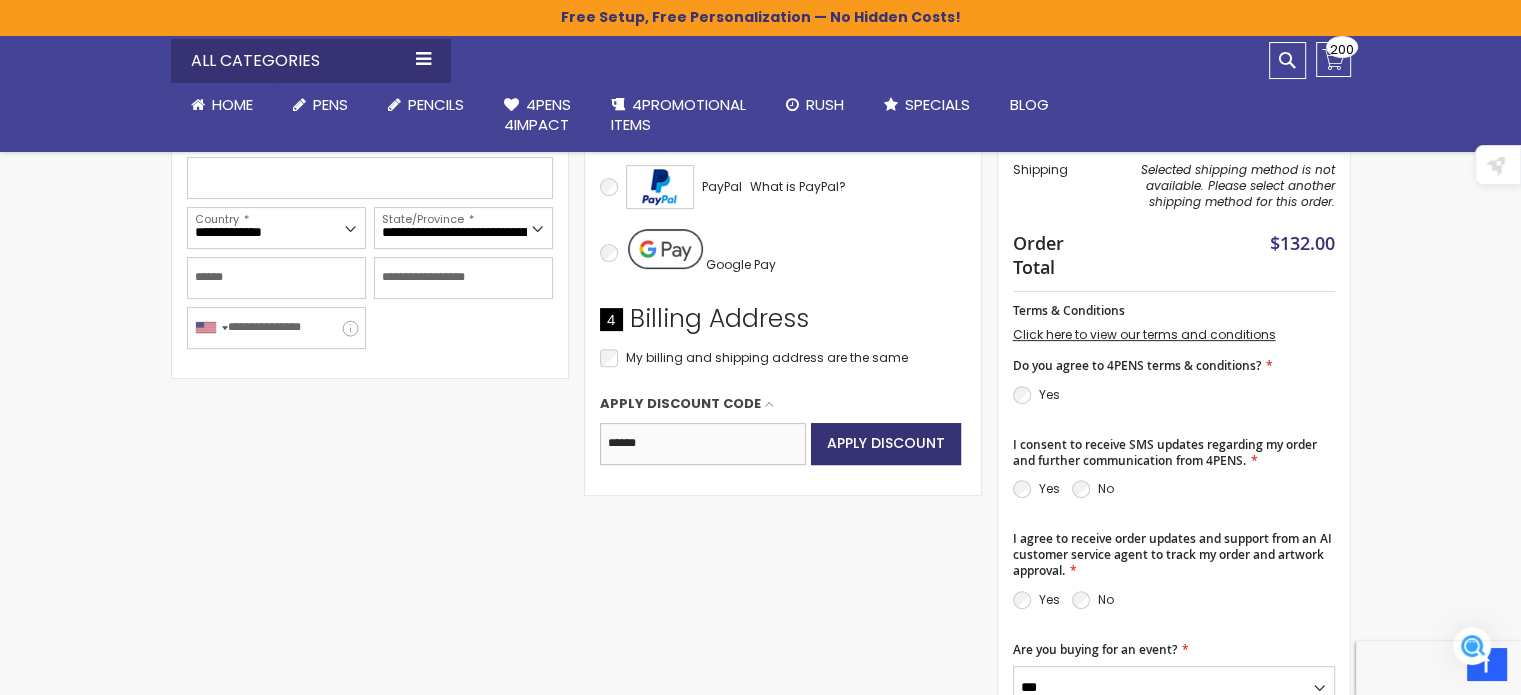 click on "Apply Discount" at bounding box center [886, 444] 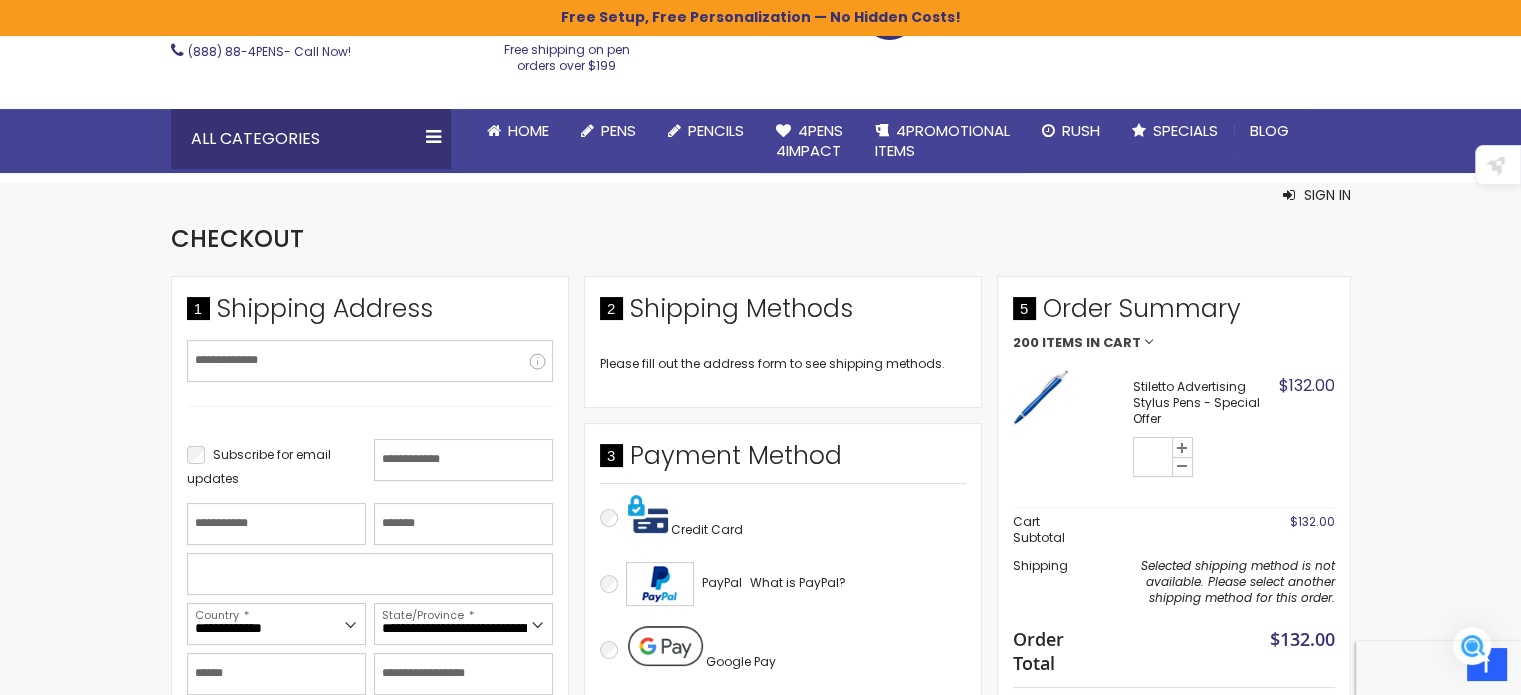 scroll, scrollTop: 252, scrollLeft: 0, axis: vertical 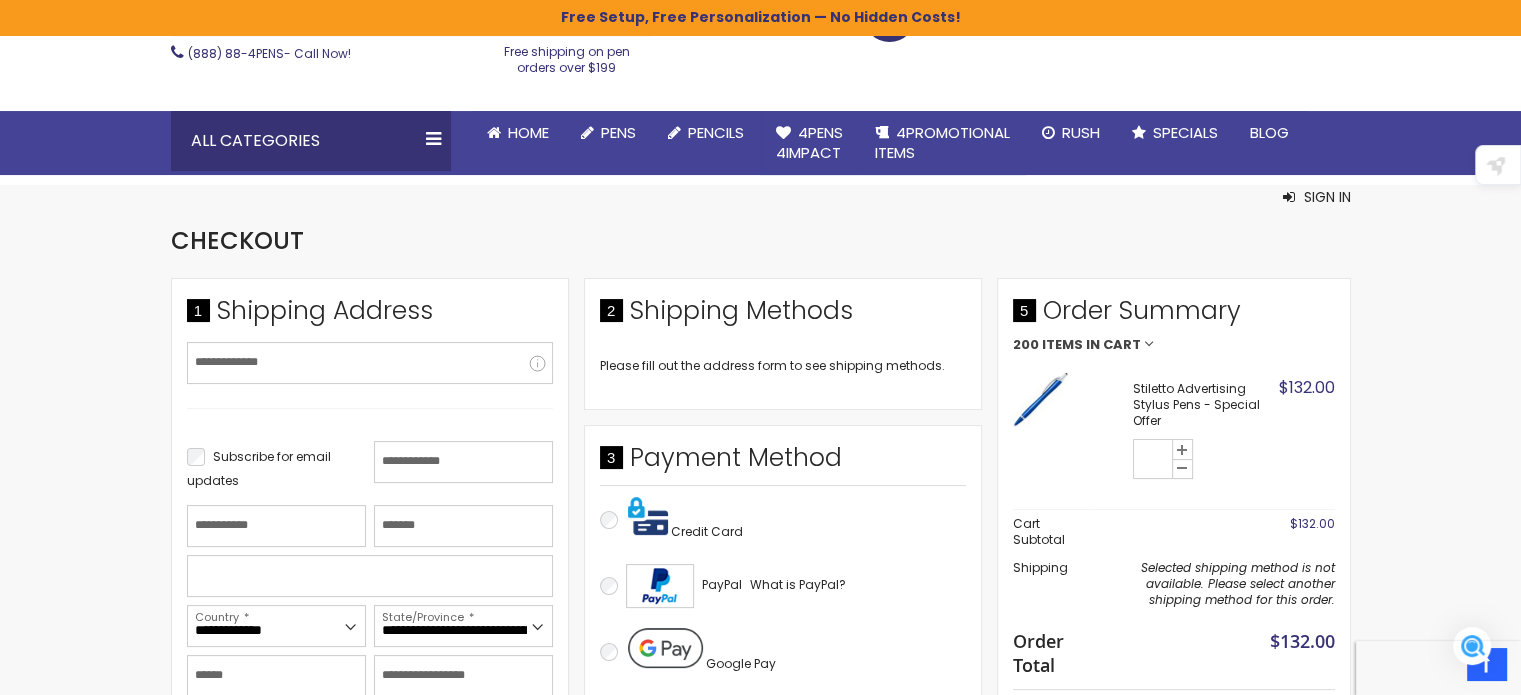 click at bounding box center [1040, 399] 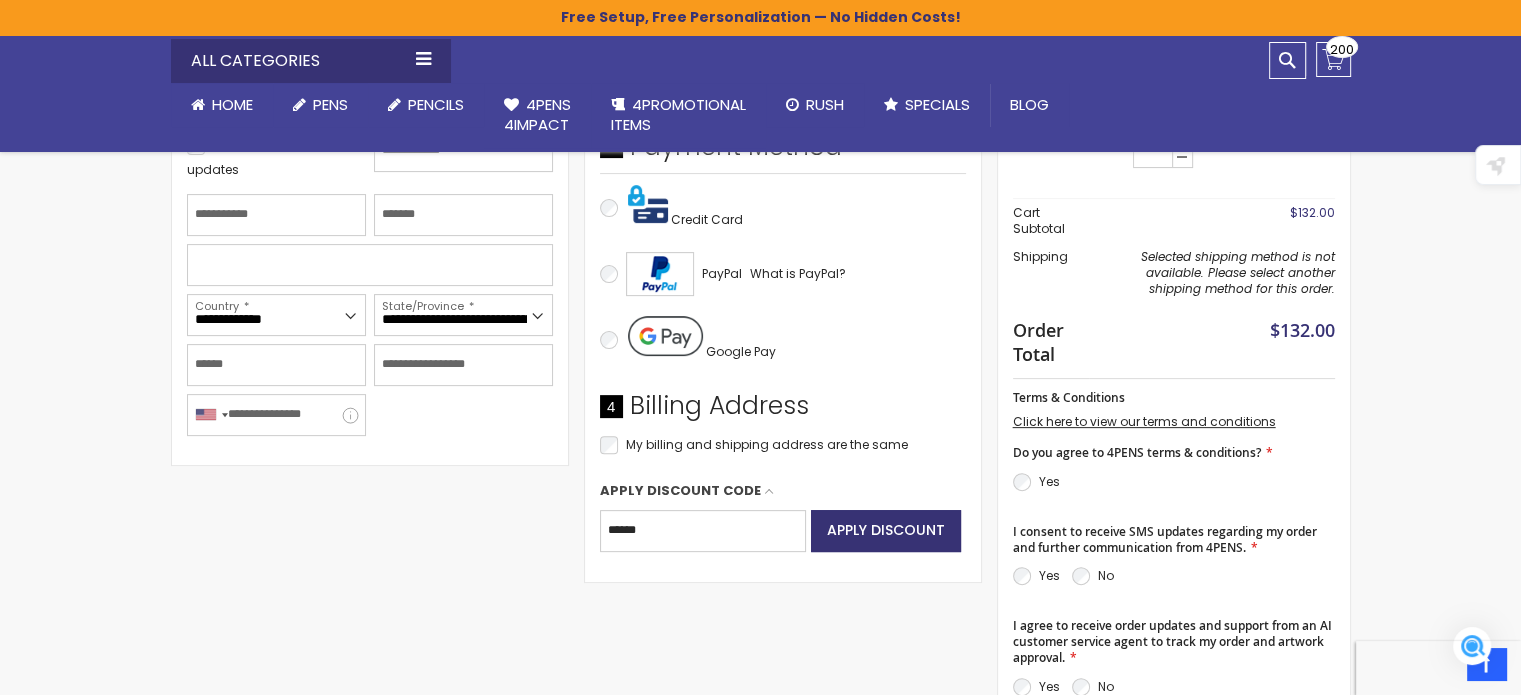 scroll, scrollTop: 548, scrollLeft: 0, axis: vertical 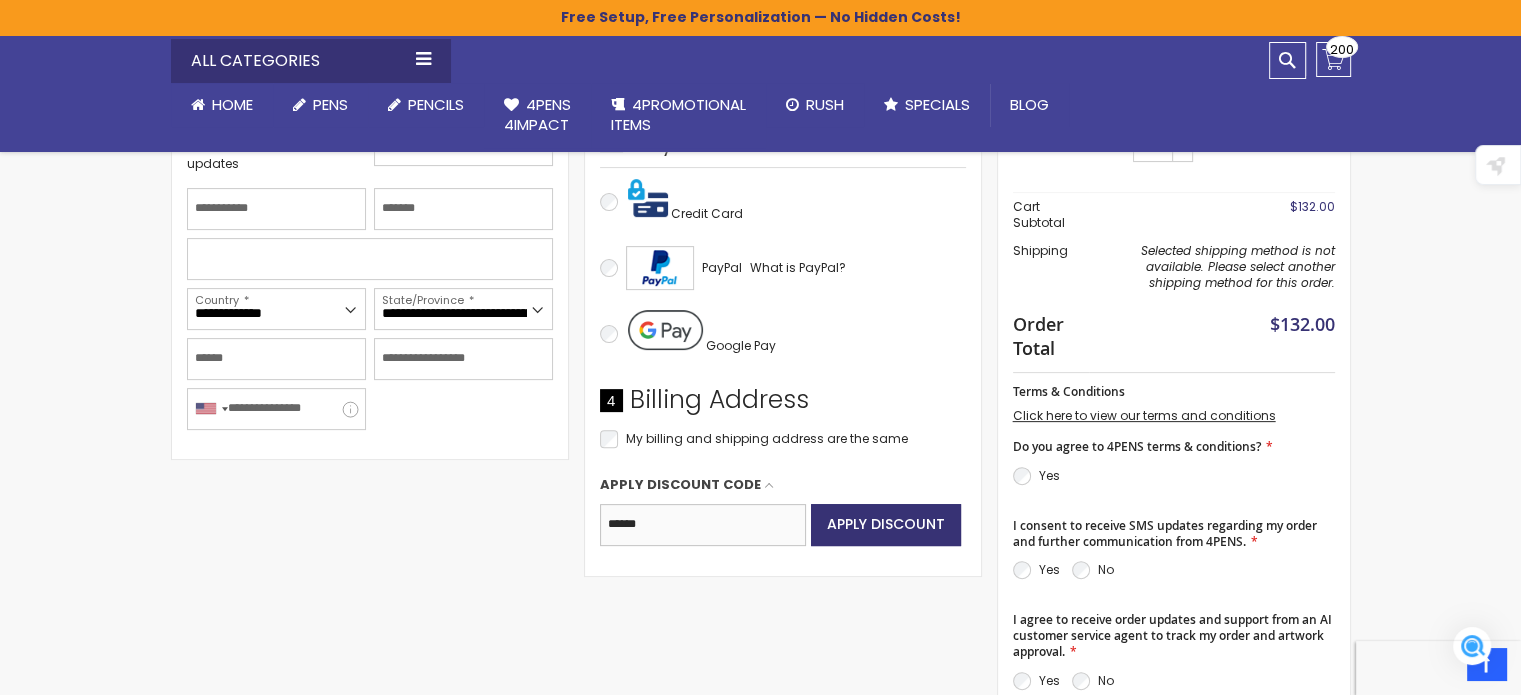 click on "******" at bounding box center [703, 525] 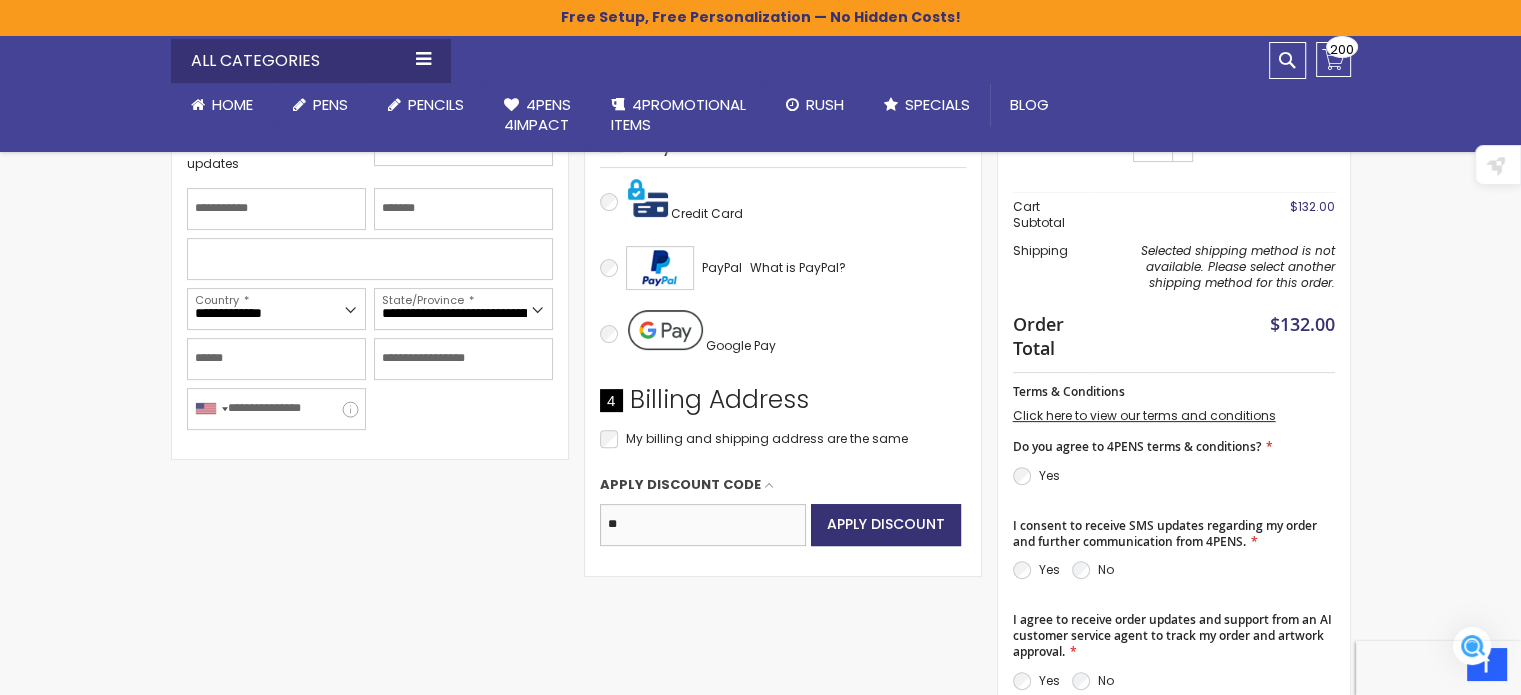 type on "*" 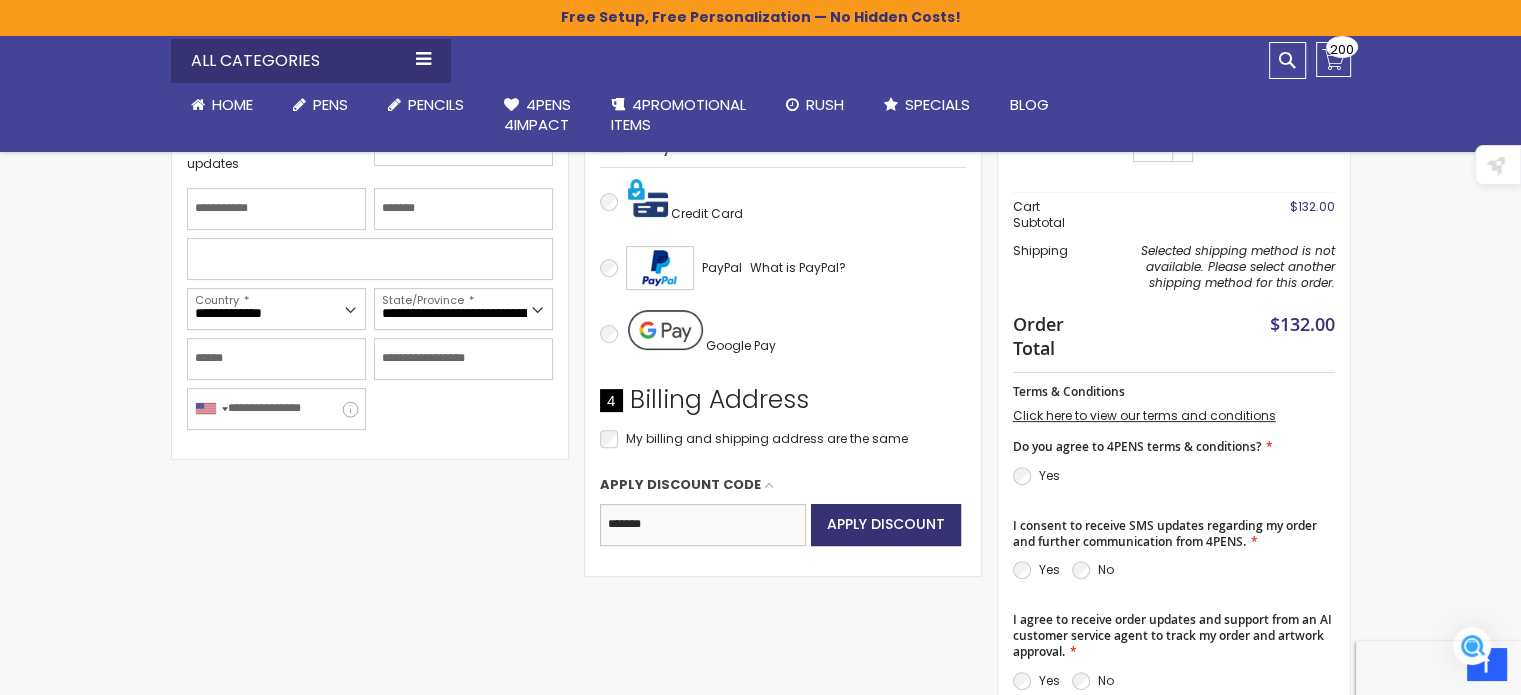 type on "*******" 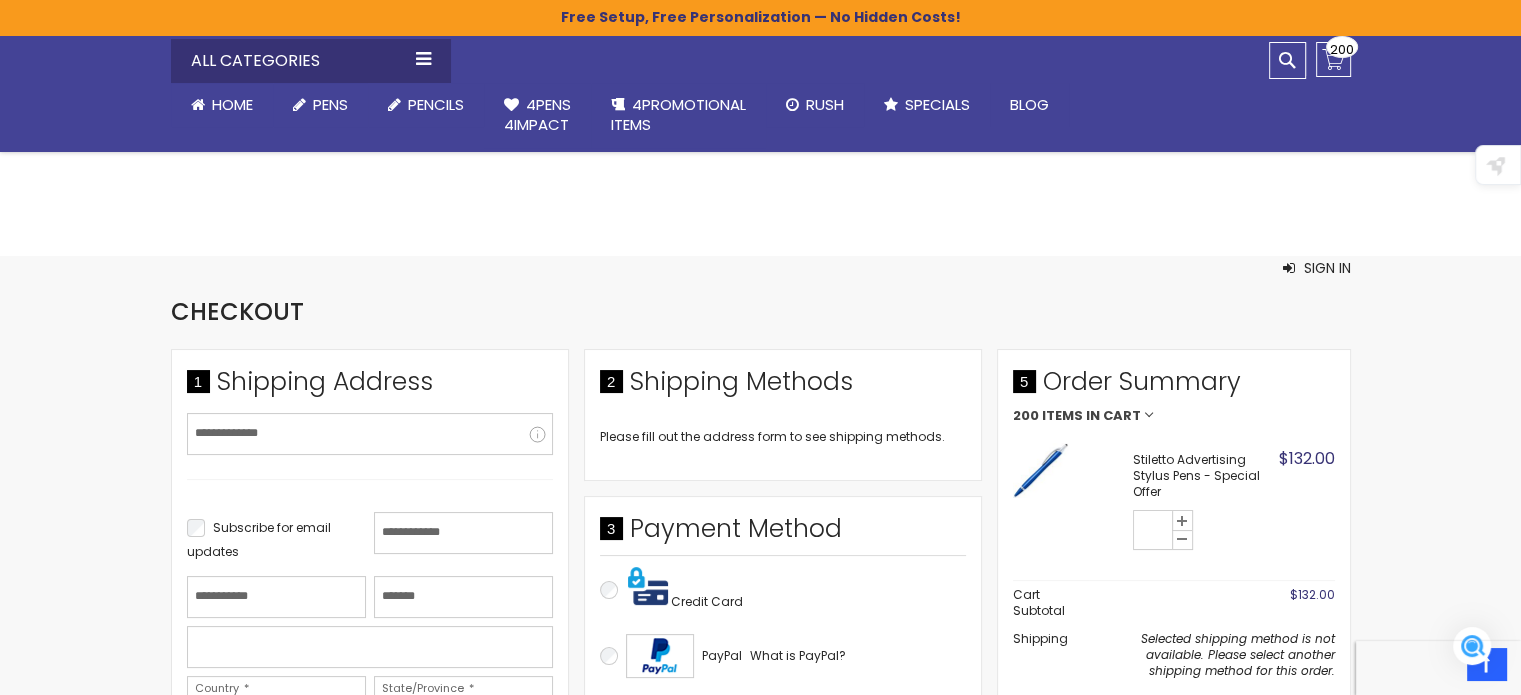 scroll, scrollTop: 0, scrollLeft: 0, axis: both 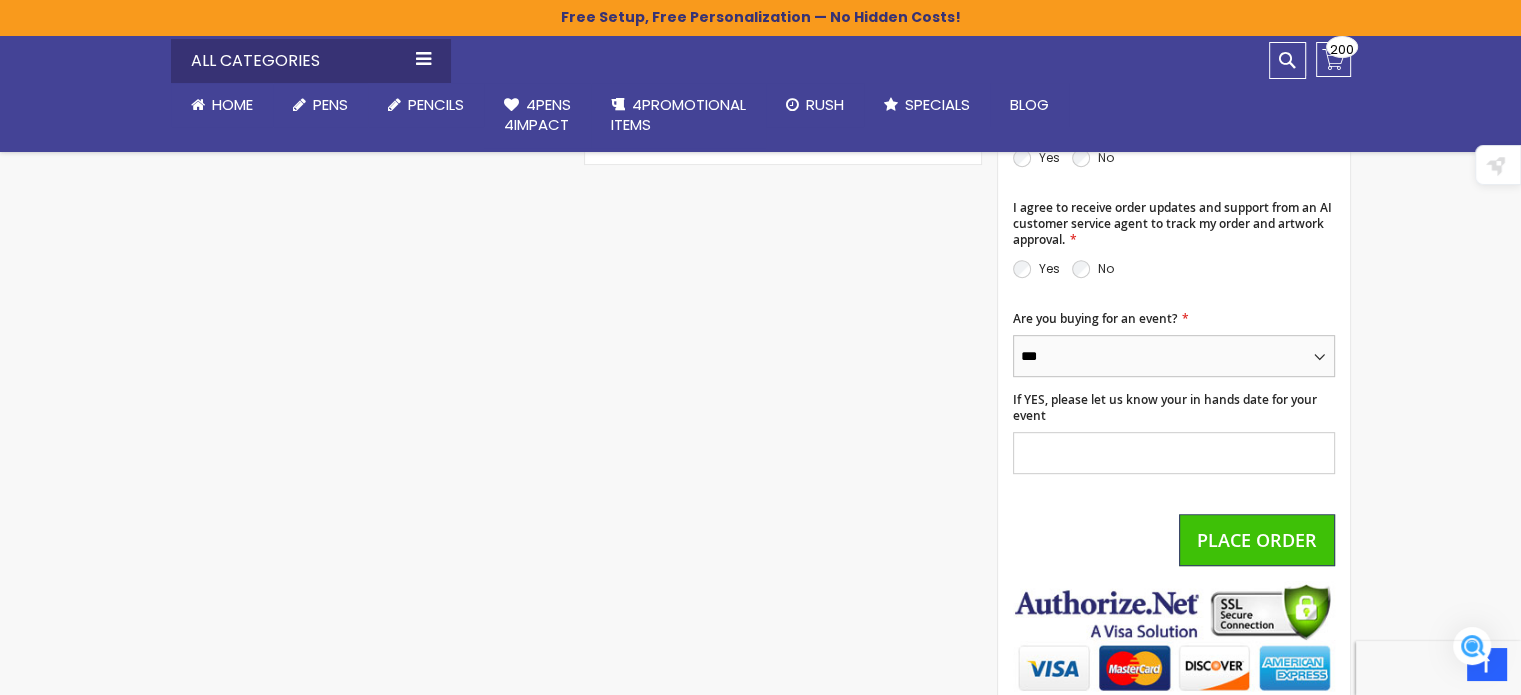click on "*** **" at bounding box center (1174, 356) 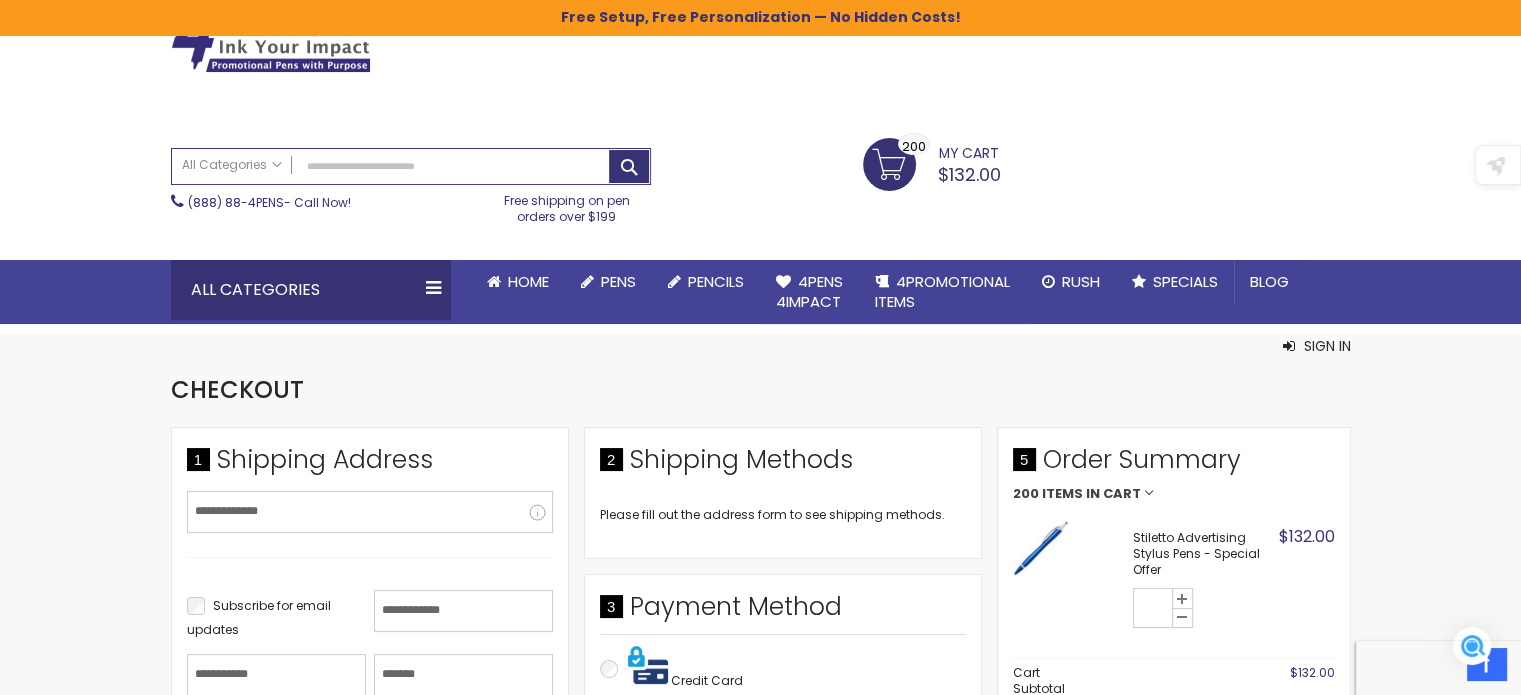 scroll, scrollTop: 0, scrollLeft: 0, axis: both 